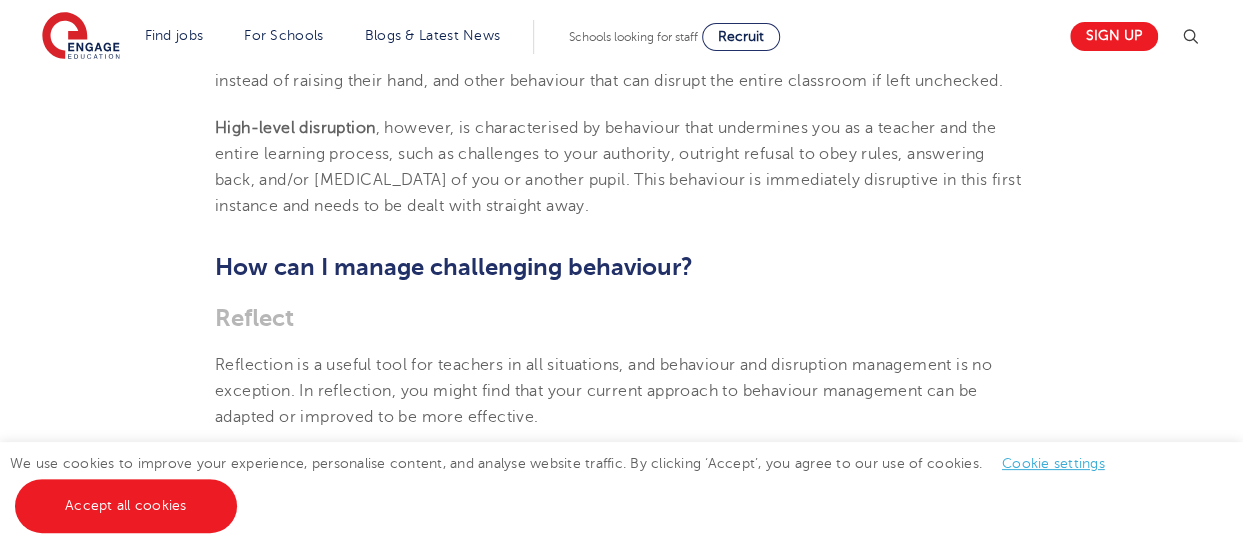 scroll, scrollTop: 900, scrollLeft: 0, axis: vertical 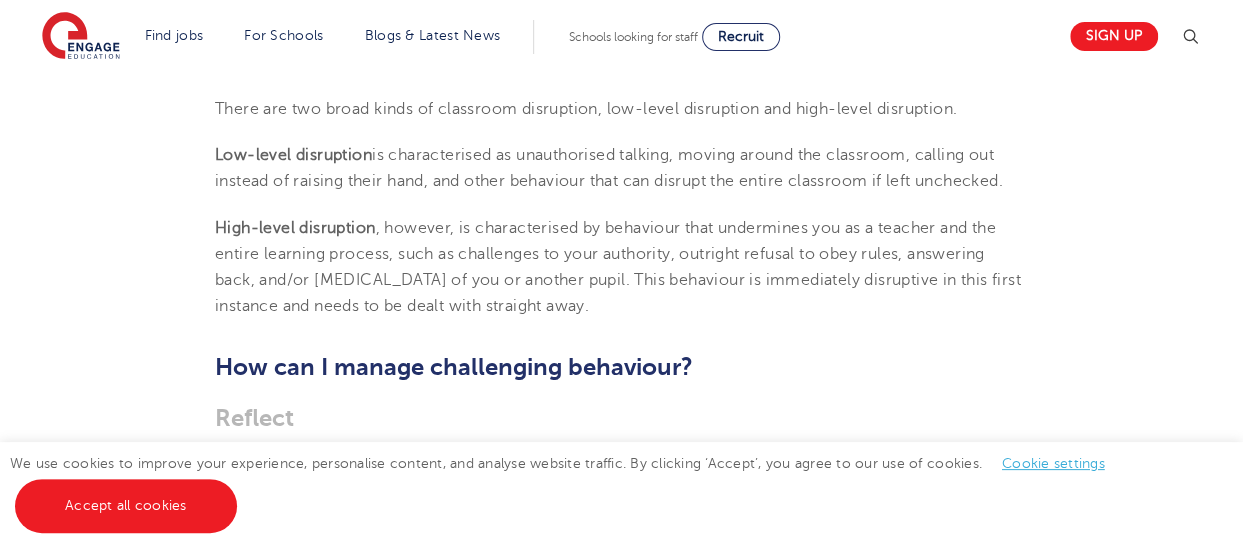 drag, startPoint x: 626, startPoint y: 293, endPoint x: 740, endPoint y: 381, distance: 144.01389 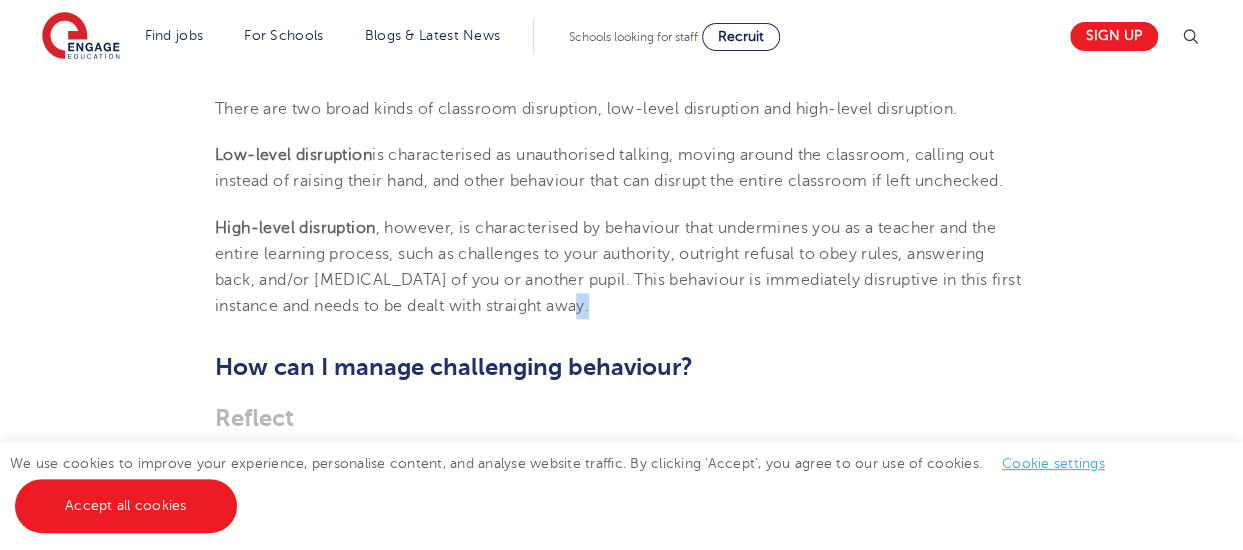 click on "High-level disruption , however, is characterised by behaviour that undermines you as a teacher and the entire learning process, such as challenges to your authority, outright refusal to obey rules, answering back, and/or [MEDICAL_DATA] of you or another pupil. This behaviour is immediately disruptive in this first instance and needs to be dealt with straight away." at bounding box center [621, 267] 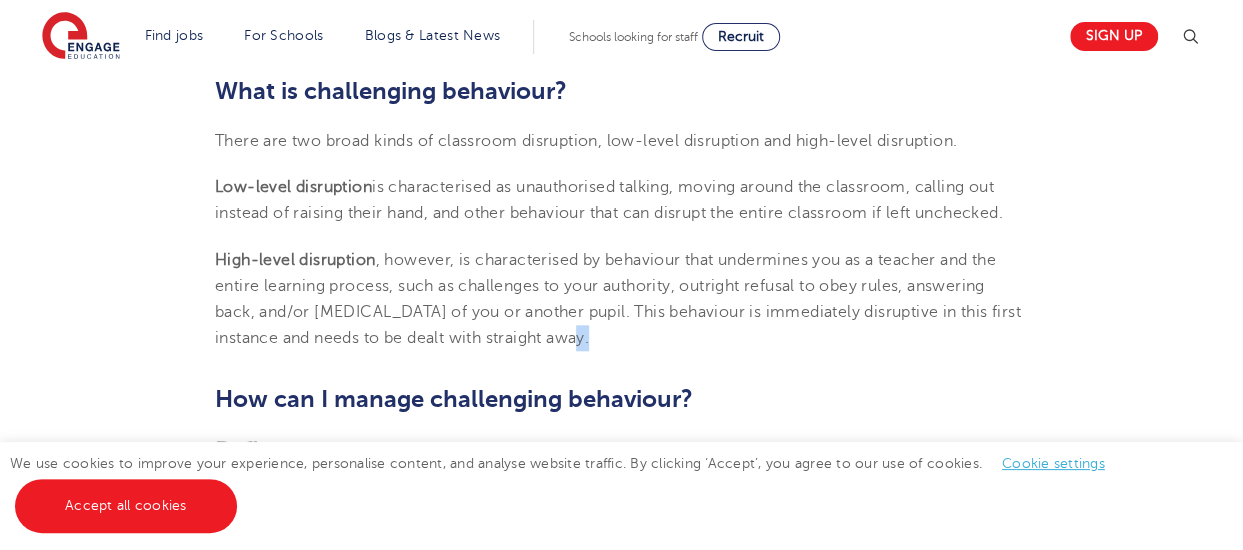 scroll, scrollTop: 900, scrollLeft: 0, axis: vertical 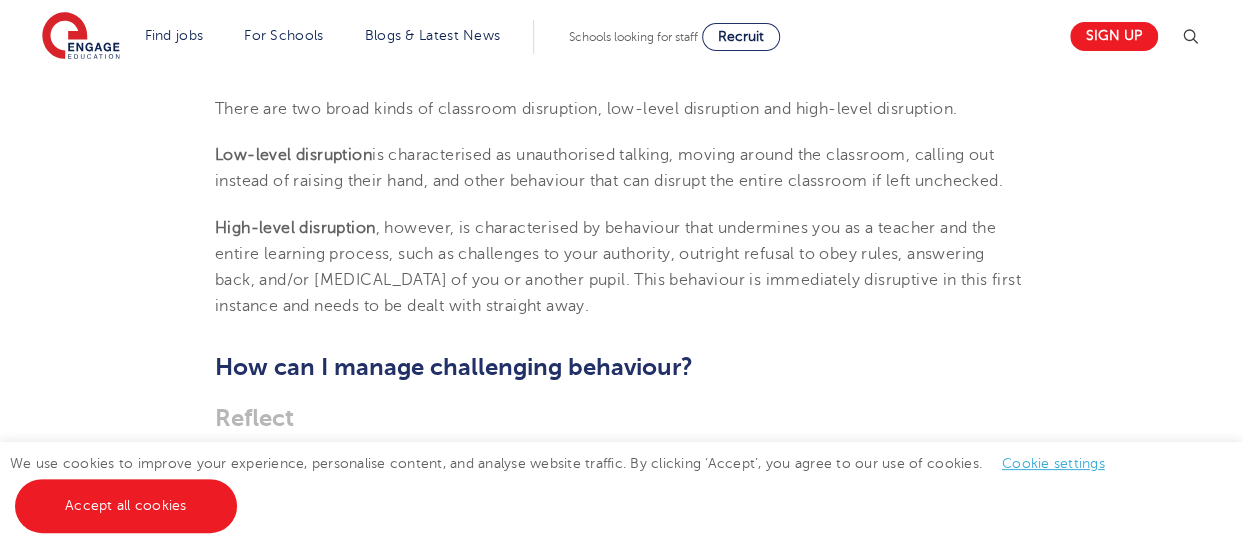 click on "High-level disruption , however, is characterised by behaviour that undermines you as a teacher and the entire learning process, such as challenges to your authority, outright refusal to obey rules, answering back, and/or [MEDICAL_DATA] of you or another pupil. This behaviour is immediately disruptive in this first instance and needs to be dealt with straight away." at bounding box center [621, 267] 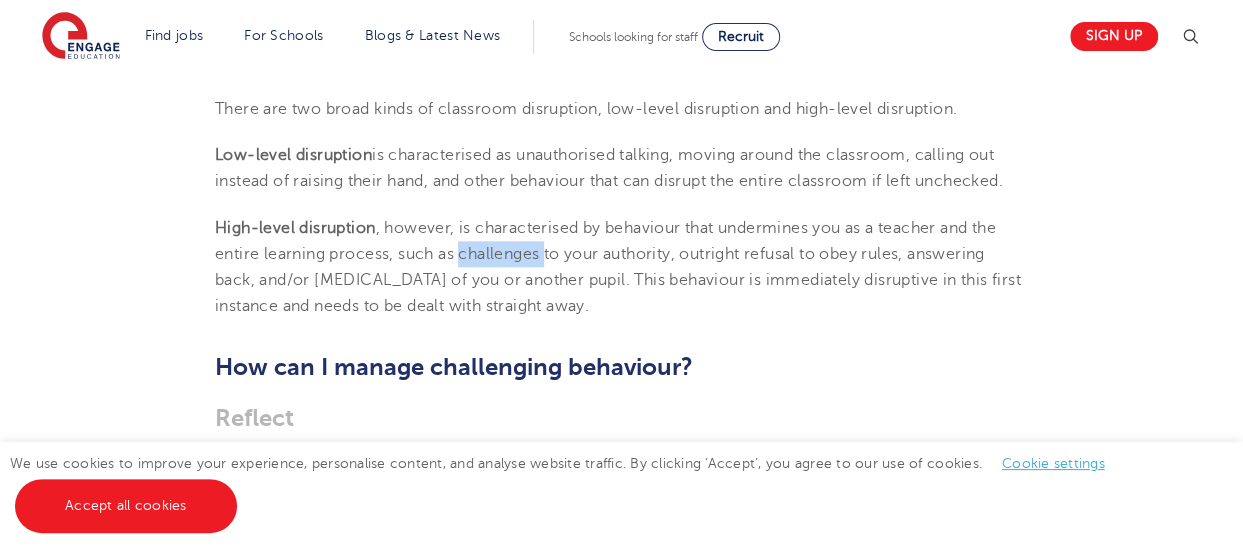 click on "High-level disruption , however, is characterised by behaviour that undermines you as a teacher and the entire learning process, such as challenges to your authority, outright refusal to obey rules, answering back, and/or [MEDICAL_DATA] of you or another pupil. This behaviour is immediately disruptive in this first instance and needs to be dealt with straight away." at bounding box center (621, 267) 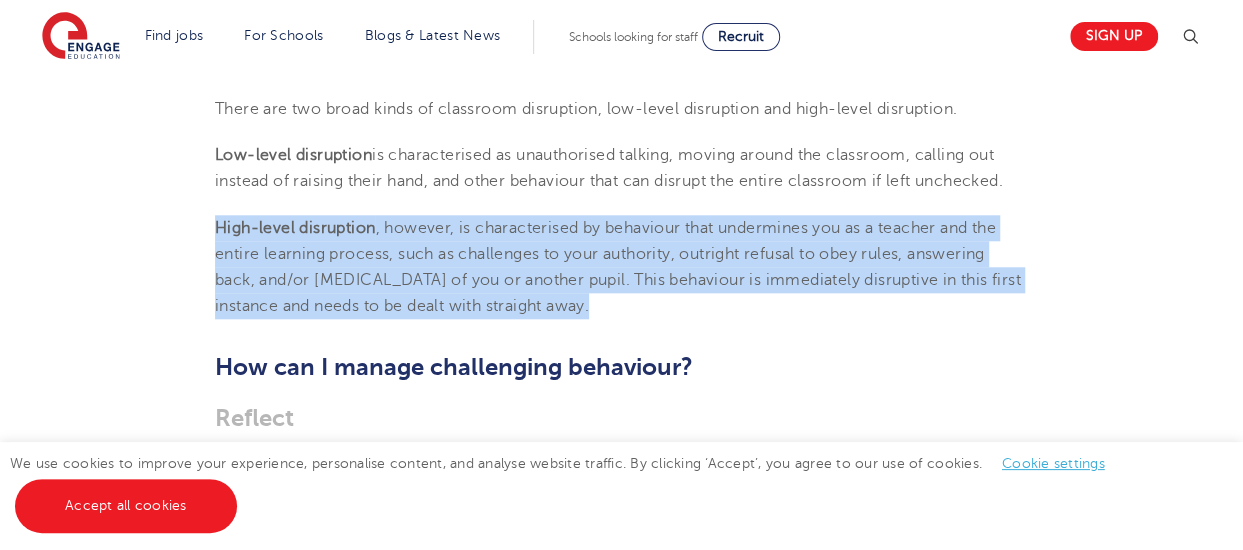 click on "High-level disruption , however, is characterised by behaviour that undermines you as a teacher and the entire learning process, such as challenges to your authority, outright refusal to obey rules, answering back, and/or [MEDICAL_DATA] of you or another pupil. This behaviour is immediately disruptive in this first instance and needs to be dealt with straight away." at bounding box center (621, 267) 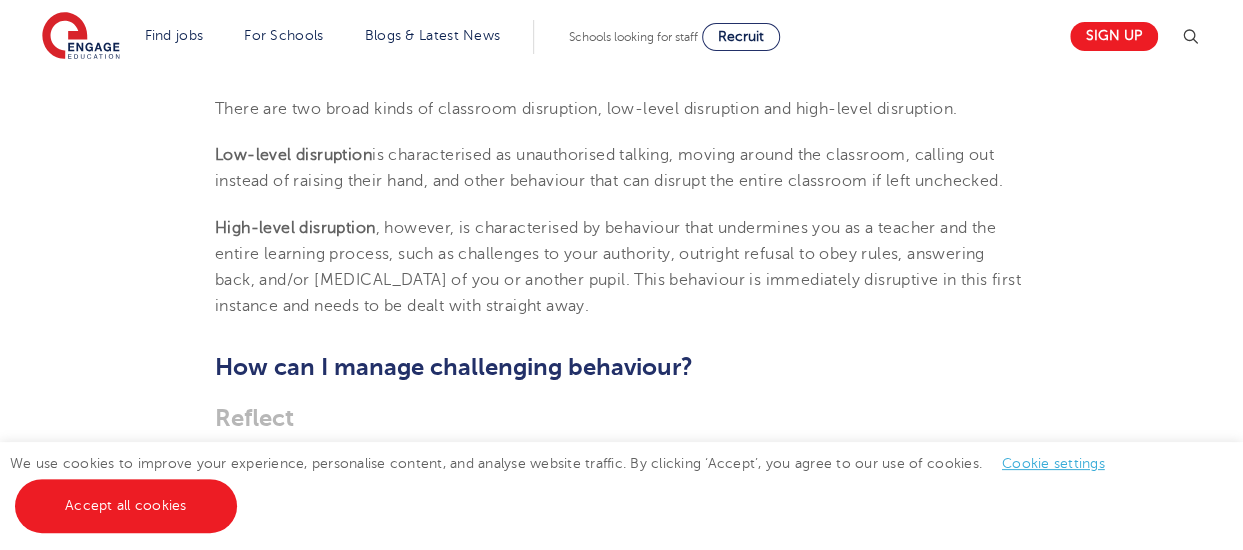 click on "Low-level disruption  is characterised as unauthorised talking, moving around the classroom, calling out instead of raising their hand, and other behaviour that can disrupt the entire classroom if left unchecked." at bounding box center [609, 168] 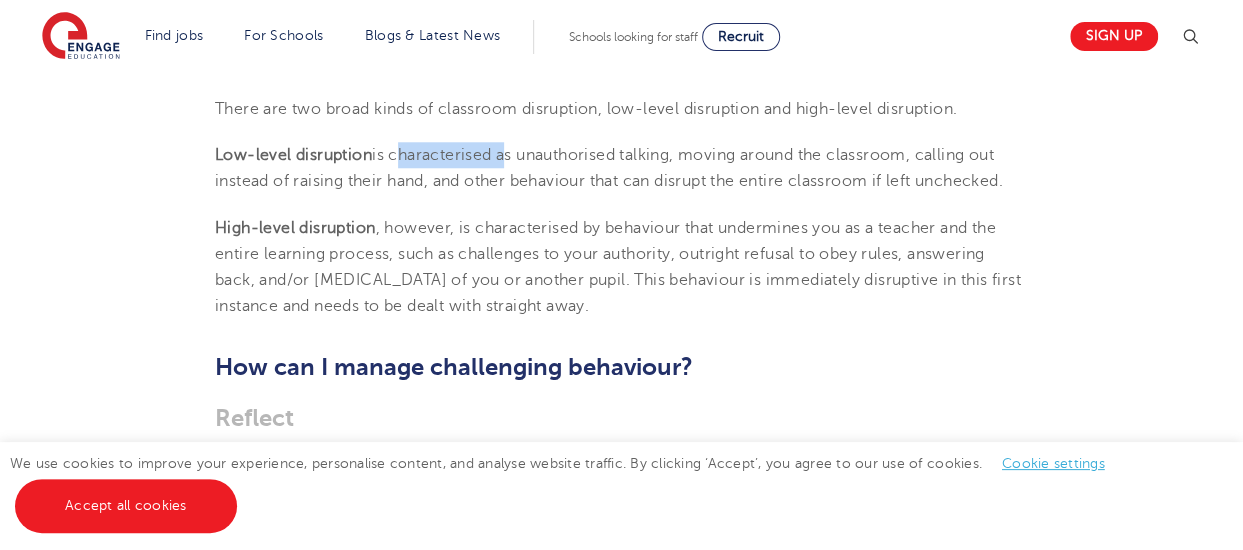 click on "Low-level disruption  is characterised as unauthorised talking, moving around the classroom, calling out instead of raising their hand, and other behaviour that can disrupt the entire classroom if left unchecked." at bounding box center [609, 168] 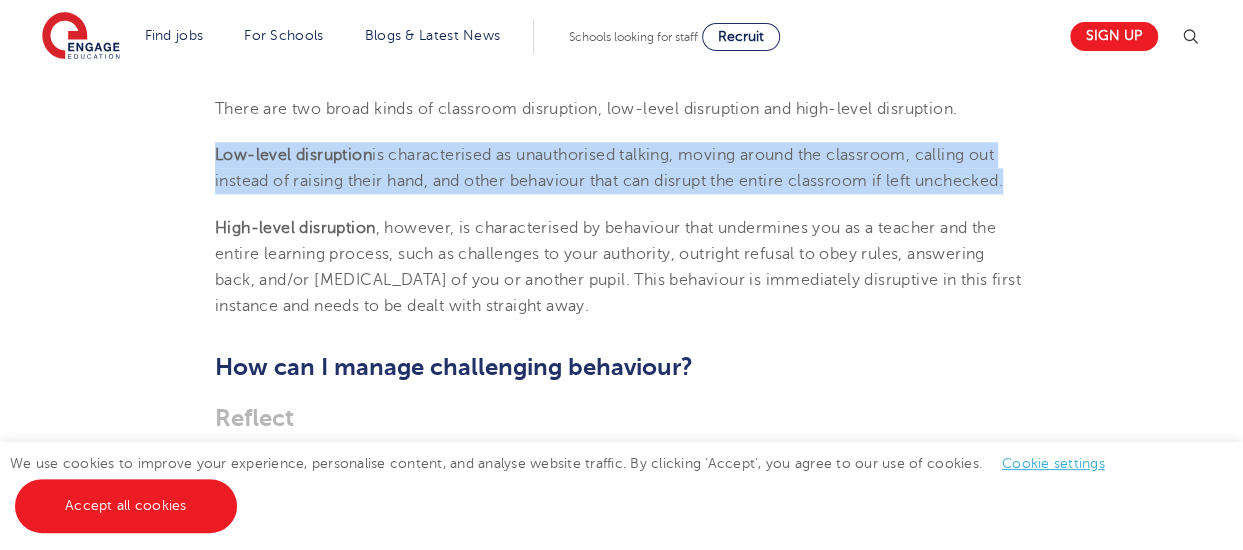click on "Low-level disruption  is characterised as unauthorised talking, moving around the classroom, calling out instead of raising their hand, and other behaviour that can disrupt the entire classroom if left unchecked." at bounding box center (609, 168) 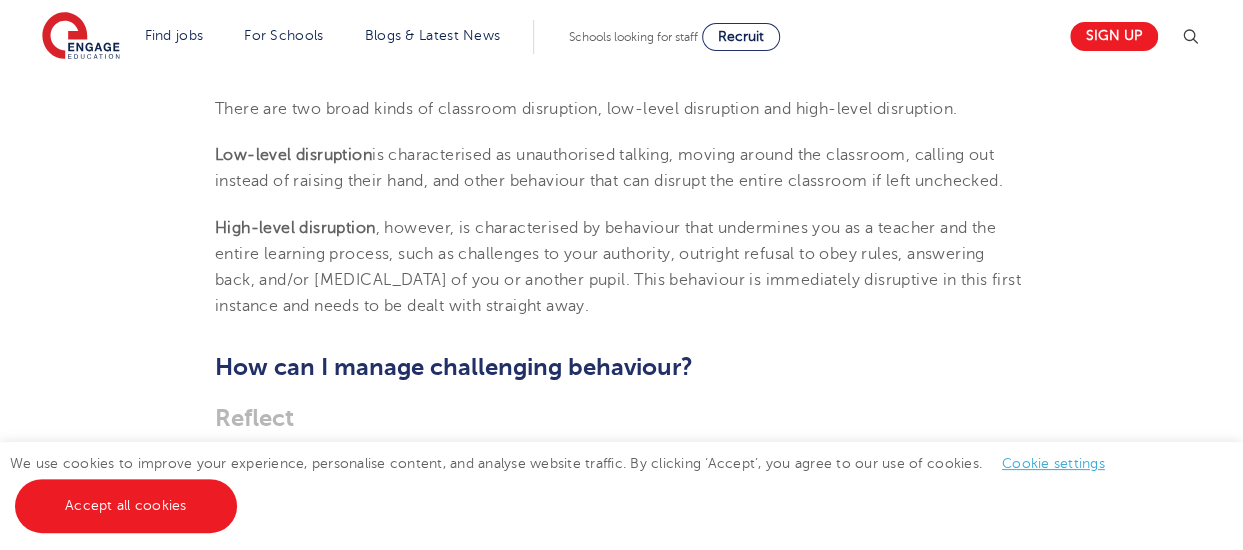 click on "High-level disruption , however, is characterised by behaviour that undermines you as a teacher and the entire learning process, such as challenges to your authority, outright refusal to obey rules, answering back, and/or [MEDICAL_DATA] of you or another pupil. This behaviour is immediately disruptive in this first instance and needs to be dealt with straight away." at bounding box center [621, 267] 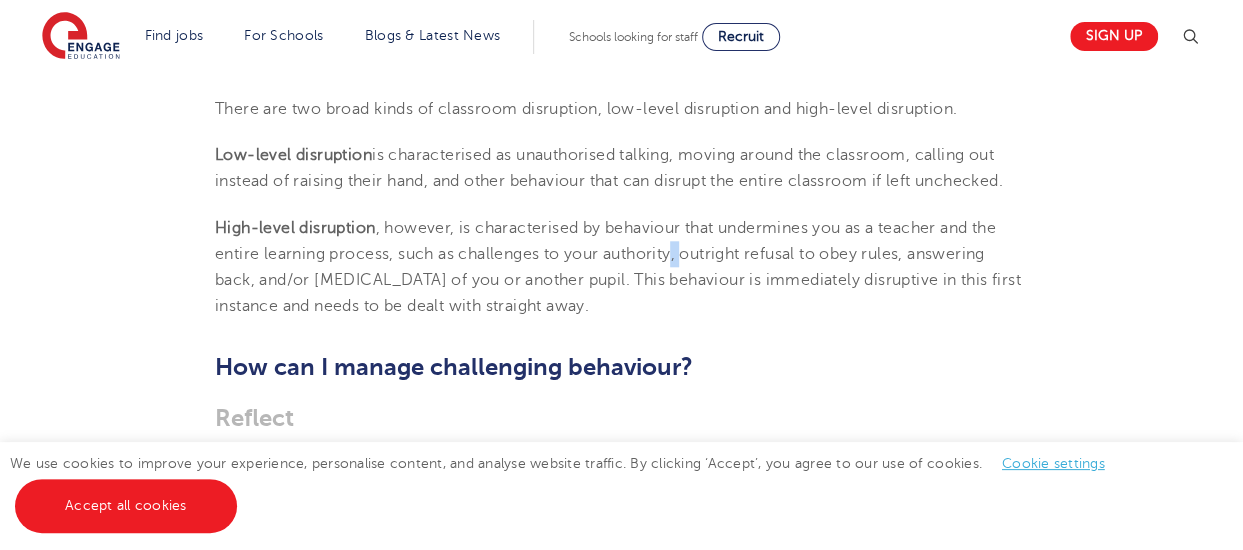 click on "High-level disruption , however, is characterised by behaviour that undermines you as a teacher and the entire learning process, such as challenges to your authority, outright refusal to obey rules, answering back, and/or [MEDICAL_DATA] of you or another pupil. This behaviour is immediately disruptive in this first instance and needs to be dealt with straight away." at bounding box center (621, 267) 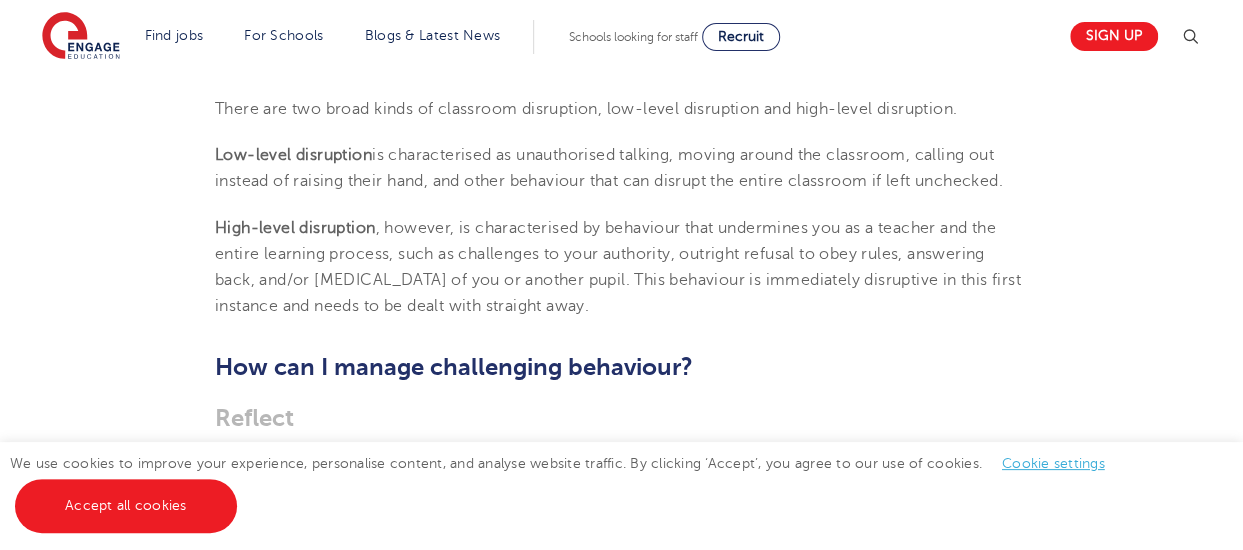 click on "High-level disruption , however, is characterised by behaviour that undermines you as a teacher and the entire learning process, such as challenges to your authority, outright refusal to obey rules, answering back, and/or [MEDICAL_DATA] of you or another pupil. This behaviour is immediately disruptive in this first instance and needs to be dealt with straight away." at bounding box center (621, 267) 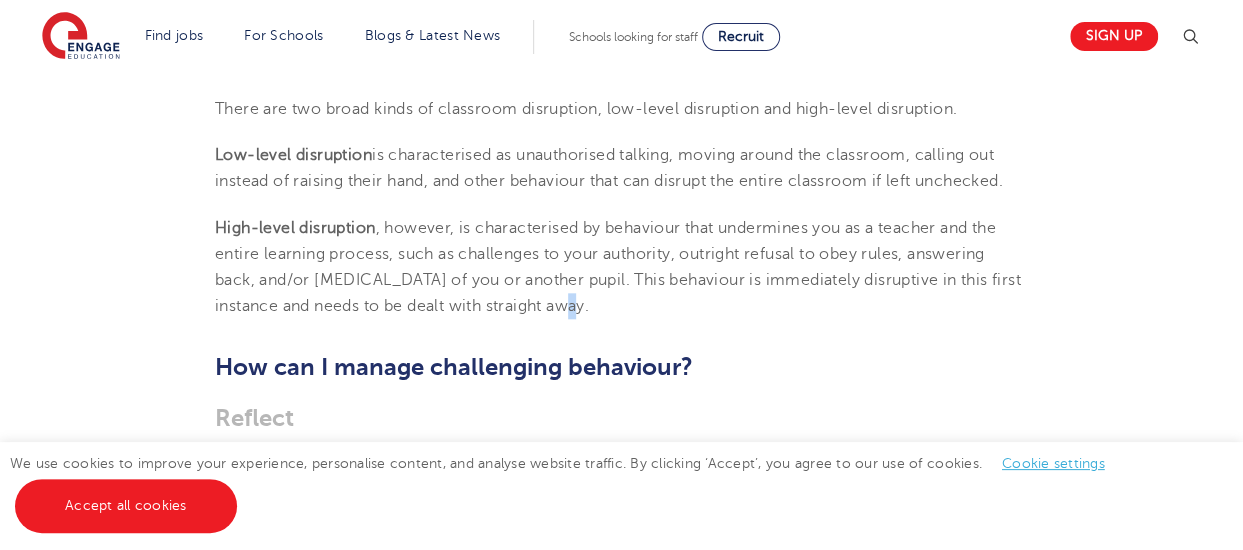 click on "High-level disruption , however, is characterised by behaviour that undermines you as a teacher and the entire learning process, such as challenges to your authority, outright refusal to obey rules, answering back, and/or [MEDICAL_DATA] of you or another pupil. This behaviour is immediately disruptive in this first instance and needs to be dealt with straight away." at bounding box center [618, 267] 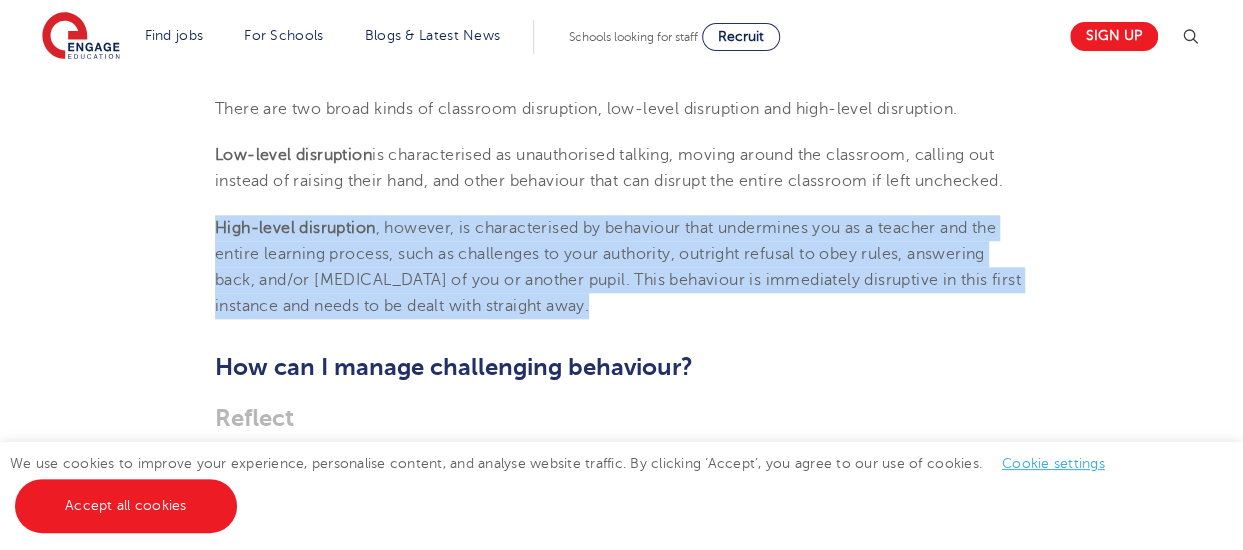 click on "High-level disruption , however, is characterised by behaviour that undermines you as a teacher and the entire learning process, such as challenges to your authority, outright refusal to obey rules, answering back, and/or [MEDICAL_DATA] of you or another pupil. This behaviour is immediately disruptive in this first instance and needs to be dealt with straight away." at bounding box center [618, 267] 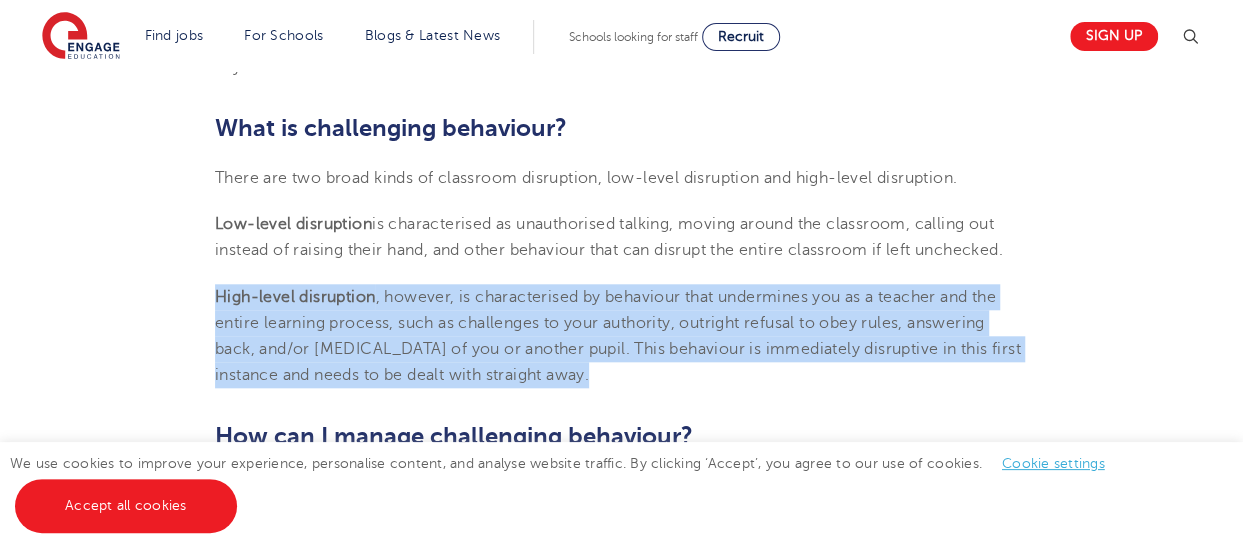 scroll, scrollTop: 800, scrollLeft: 0, axis: vertical 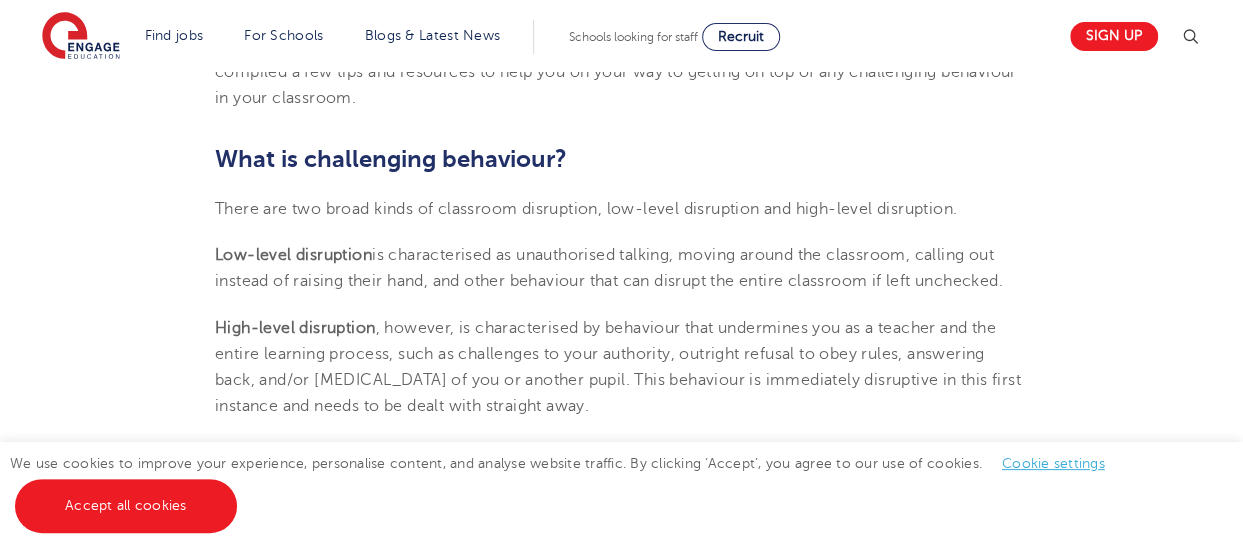 click on "Low-level disruption  is characterised as unauthorised talking, moving around the classroom, calling out instead of raising their hand, and other behaviour that can disrupt the entire classroom if left unchecked." at bounding box center [609, 268] 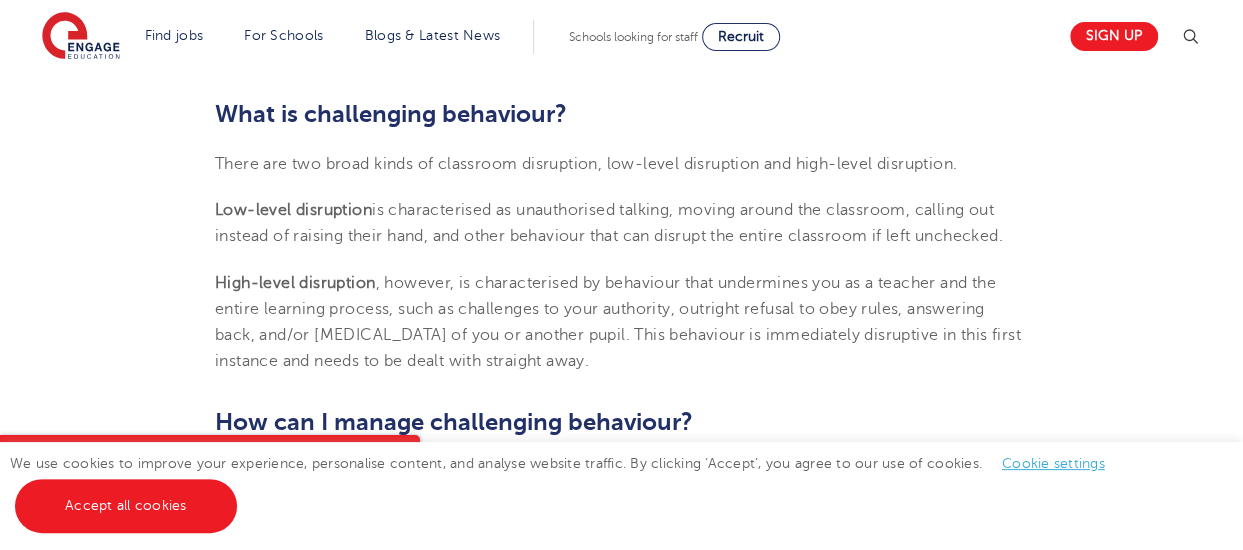 scroll, scrollTop: 800, scrollLeft: 0, axis: vertical 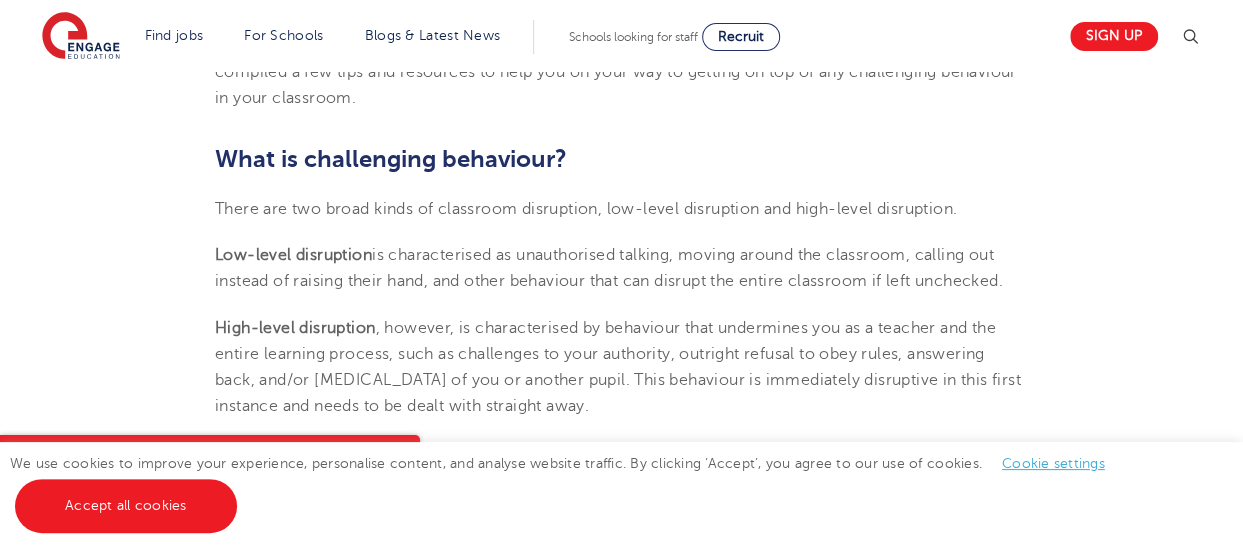click on "Low-level disruption  is characterised as unauthorised talking, moving around the classroom, calling out instead of raising their hand, and other behaviour that can disrupt the entire classroom if left unchecked." at bounding box center (621, 268) 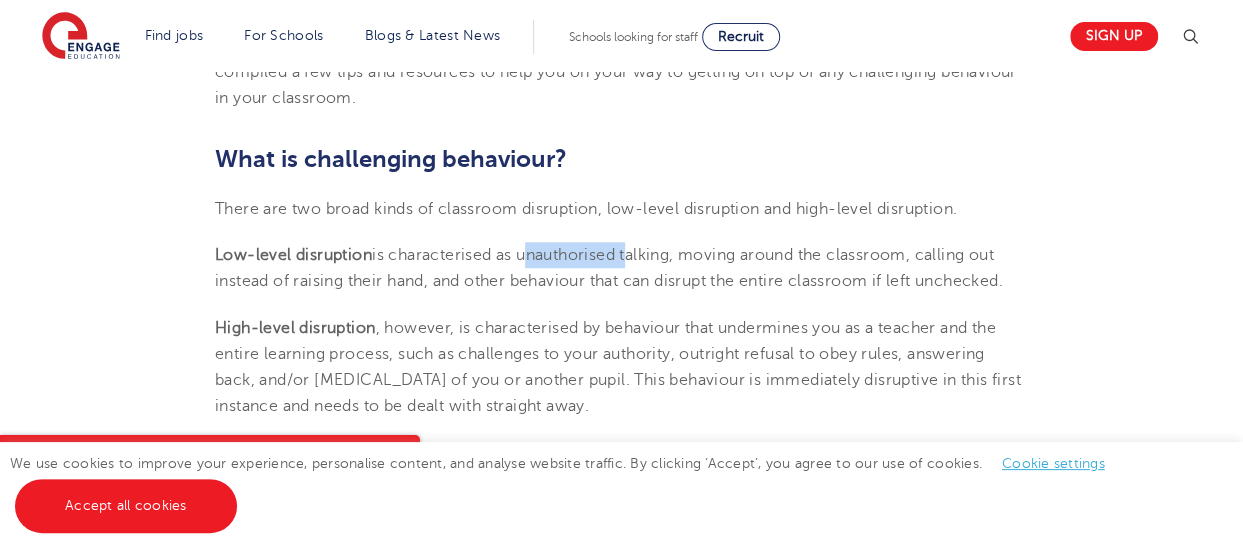 click on "Low-level disruption  is characterised as unauthorised talking, moving around the classroom, calling out instead of raising their hand, and other behaviour that can disrupt the entire classroom if left unchecked." at bounding box center (621, 268) 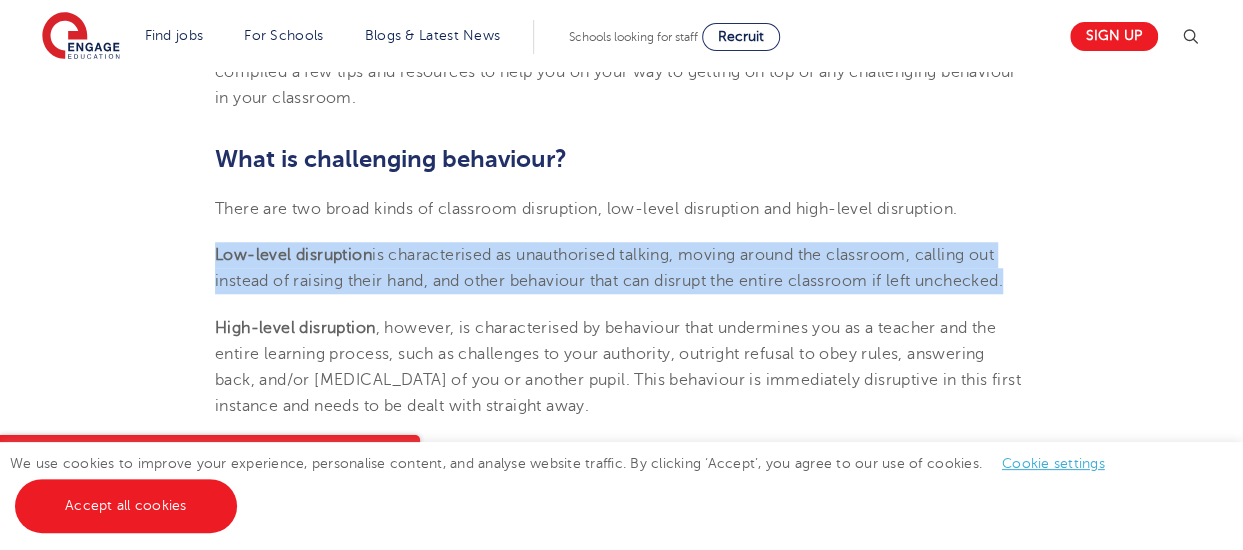 click on "Low-level disruption  is characterised as unauthorised talking, moving around the classroom, calling out instead of raising their hand, and other behaviour that can disrupt the entire classroom if left unchecked." at bounding box center [621, 268] 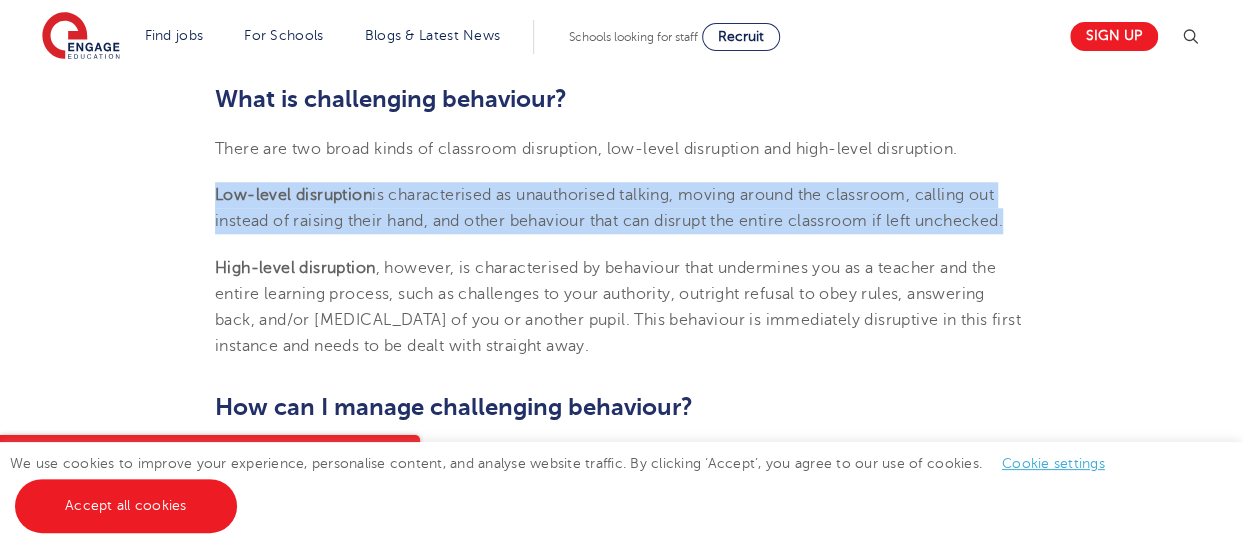 scroll, scrollTop: 900, scrollLeft: 0, axis: vertical 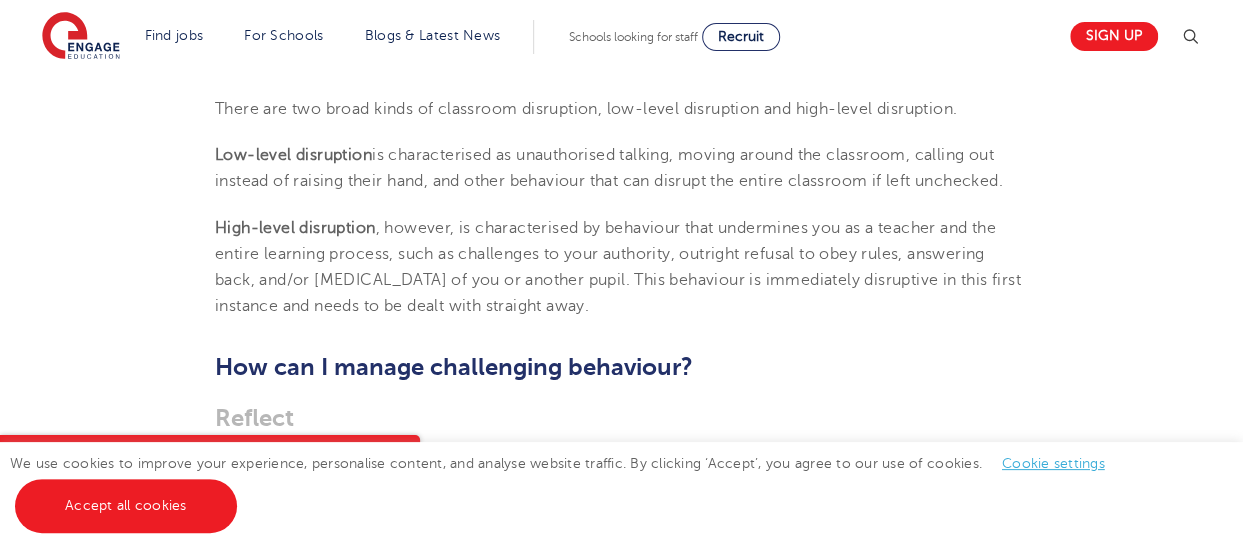 click on "High-level disruption , however, is characterised by behaviour that undermines you as a teacher and the entire learning process, such as challenges to your authority, outright refusal to obey rules, answering back, and/or [MEDICAL_DATA] of you or another pupil. This behaviour is immediately disruptive in this first instance and needs to be dealt with straight away." at bounding box center [618, 267] 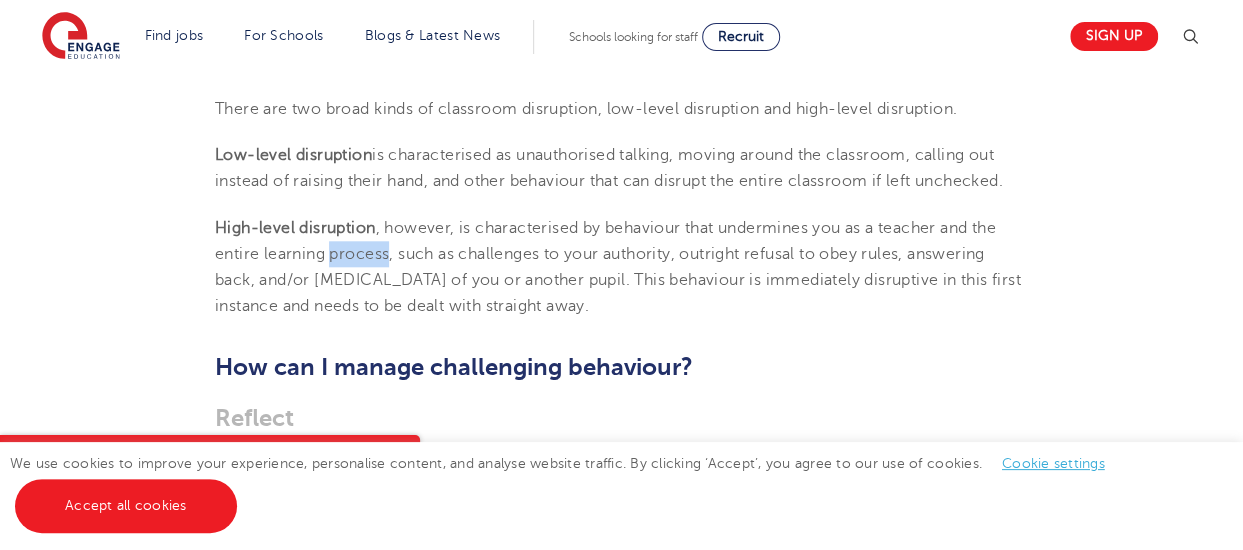 click on "High-level disruption , however, is characterised by behaviour that undermines you as a teacher and the entire learning process, such as challenges to your authority, outright refusal to obey rules, answering back, and/or [MEDICAL_DATA] of you or another pupil. This behaviour is immediately disruptive in this first instance and needs to be dealt with straight away." at bounding box center [618, 267] 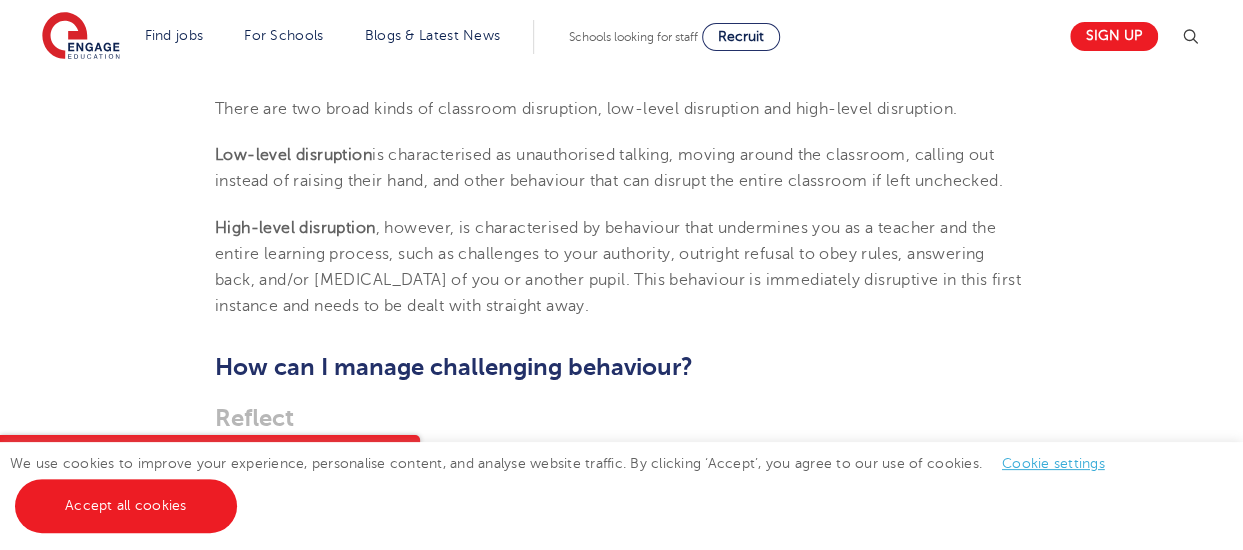 click on "High-level disruption , however, is characterised by behaviour that undermines you as a teacher and the entire learning process, such as challenges to your authority, outright refusal to obey rules, answering back, and/or [MEDICAL_DATA] of you or another pupil. This behaviour is immediately disruptive in this first instance and needs to be dealt with straight away." at bounding box center (621, 267) 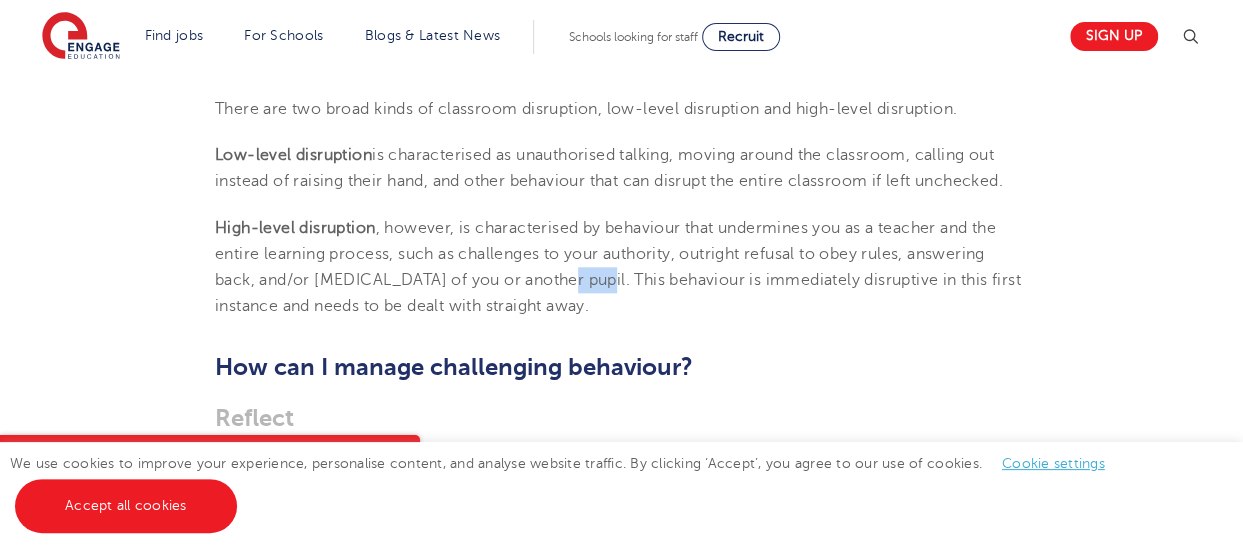 click on "High-level disruption , however, is characterised by behaviour that undermines you as a teacher and the entire learning process, such as challenges to your authority, outright refusal to obey rules, answering back, and/or [MEDICAL_DATA] of you or another pupil. This behaviour is immediately disruptive in this first instance and needs to be dealt with straight away." at bounding box center (621, 267) 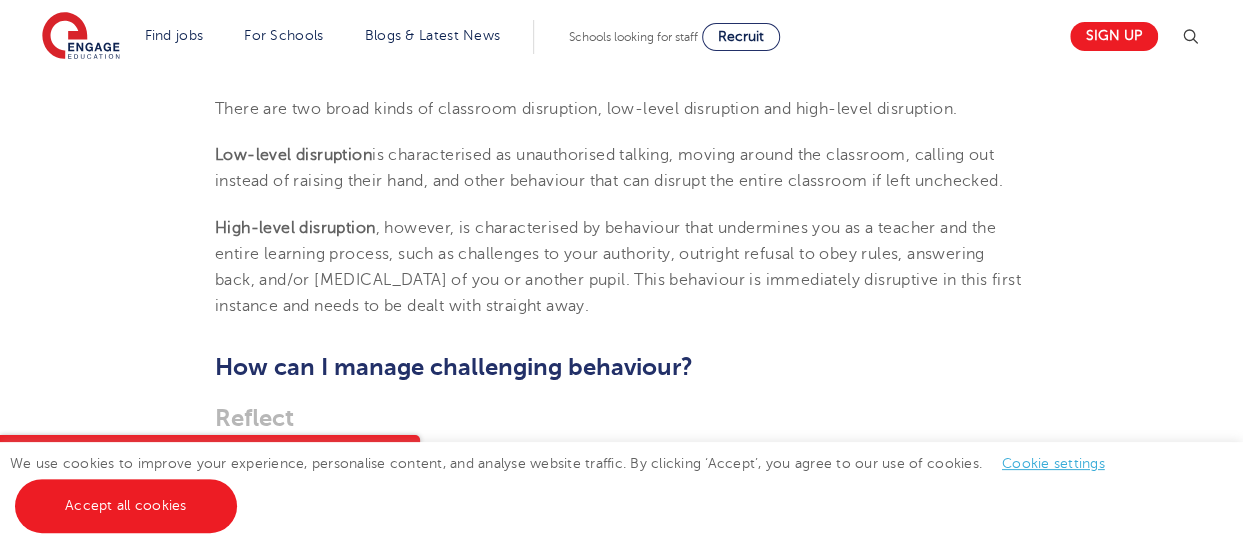 click on "High-level disruption , however, is characterised by behaviour that undermines you as a teacher and the entire learning process, such as challenges to your authority, outright refusal to obey rules, answering back, and/or [MEDICAL_DATA] of you or another pupil. This behaviour is immediately disruptive in this first instance and needs to be dealt with straight away." at bounding box center (618, 267) 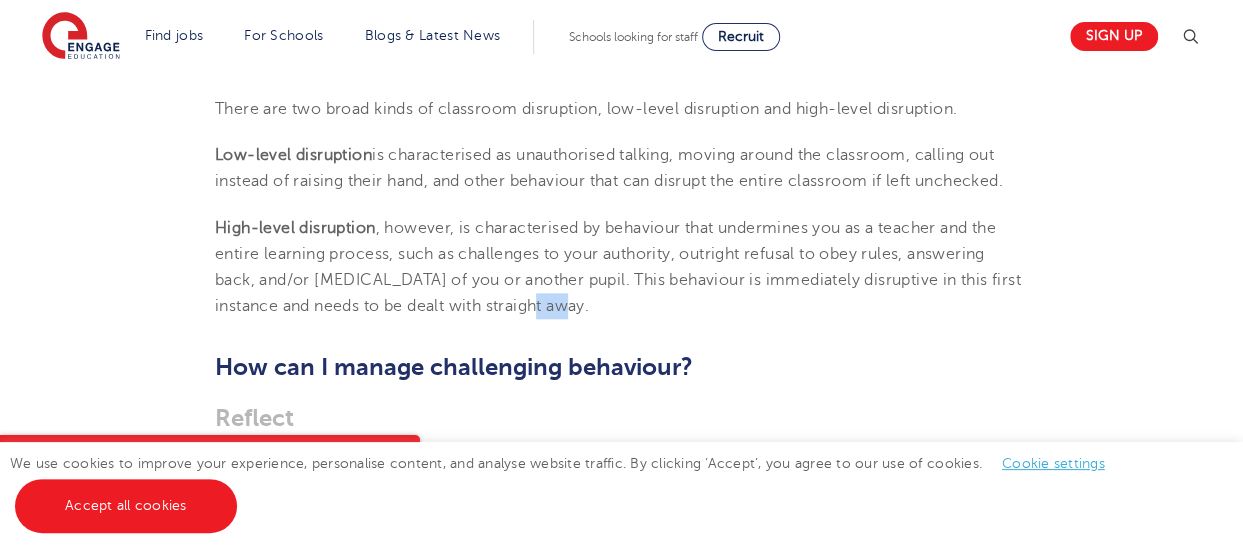 click on "High-level disruption , however, is characterised by behaviour that undermines you as a teacher and the entire learning process, such as challenges to your authority, outright refusal to obey rules, answering back, and/or [MEDICAL_DATA] of you or another pupil. This behaviour is immediately disruptive in this first instance and needs to be dealt with straight away." at bounding box center (618, 267) 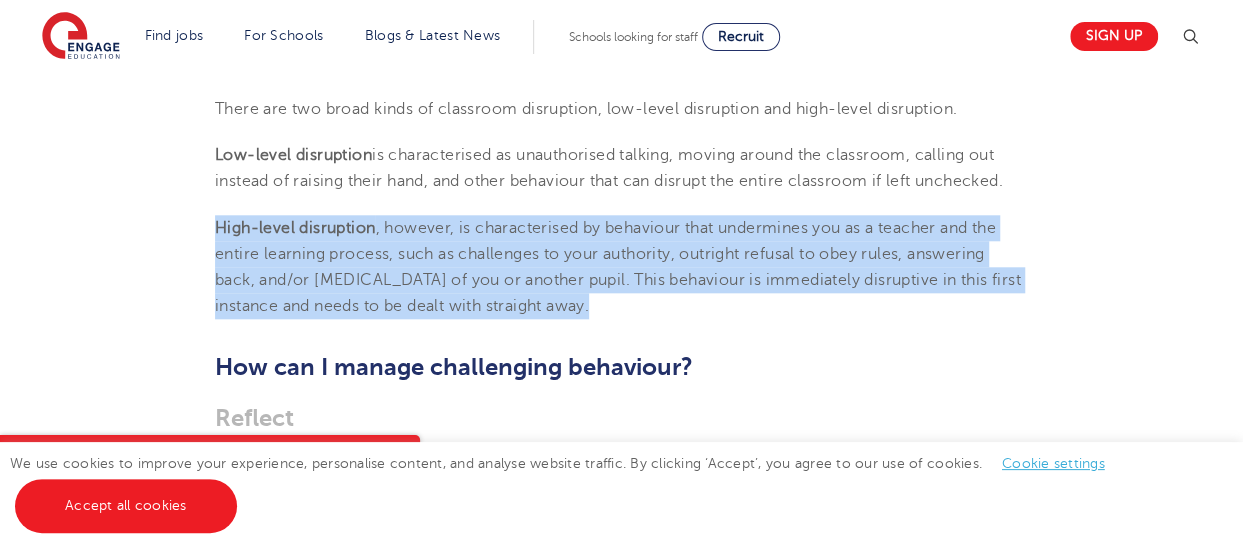 drag, startPoint x: 582, startPoint y: 305, endPoint x: 544, endPoint y: 306, distance: 38.013157 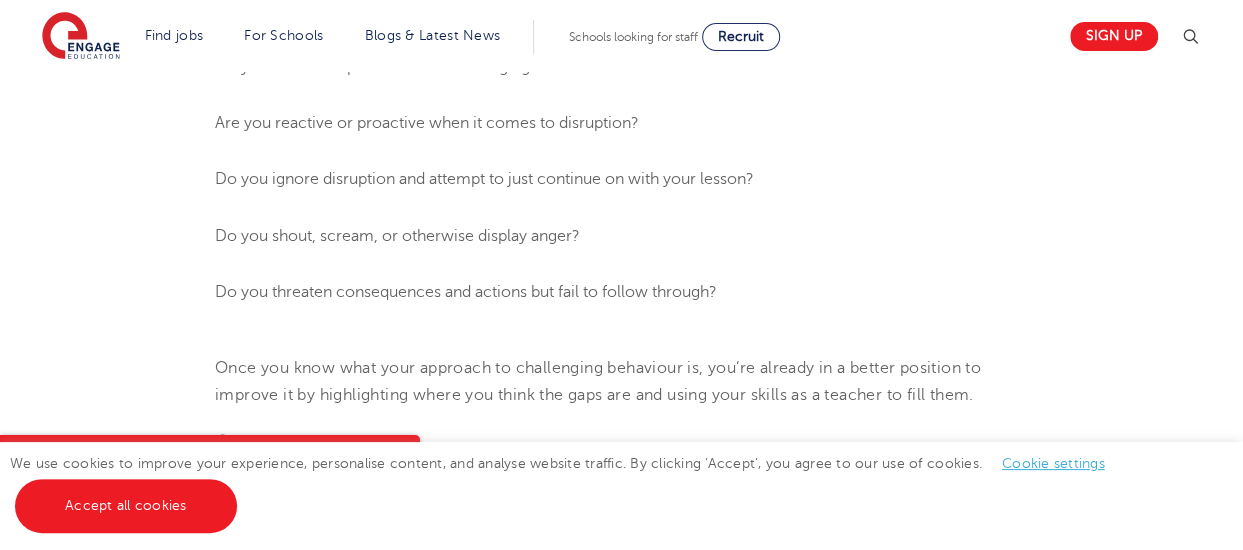 scroll, scrollTop: 1500, scrollLeft: 0, axis: vertical 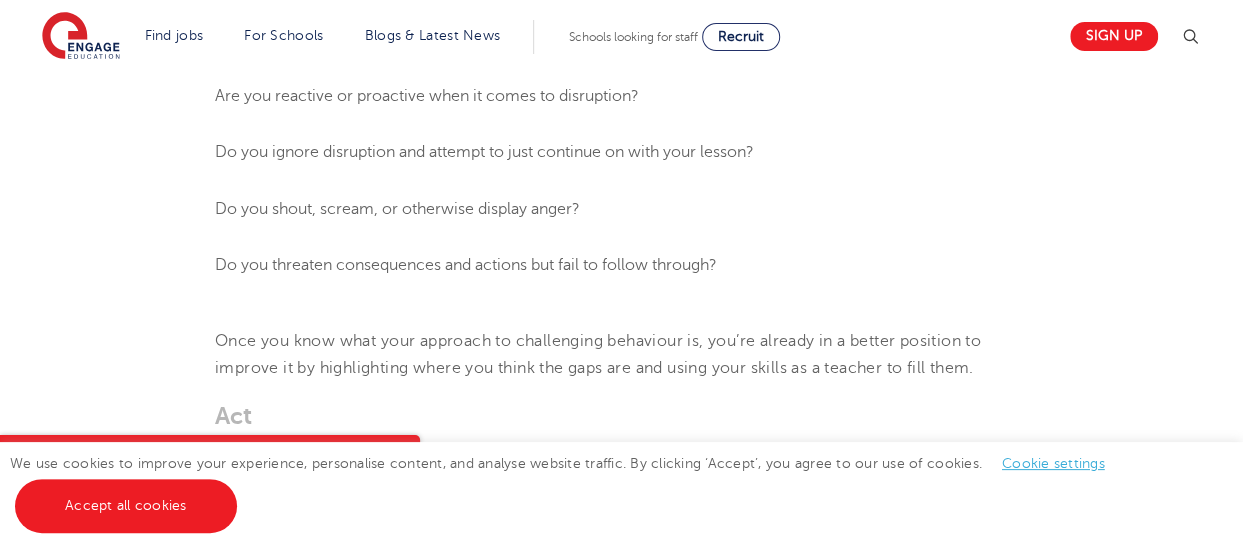 click on "Once you know what your approach to challenging behaviour is, you’re already in a better position to improve it by highlighting where you think the gaps are and using your skills as a teacher to fill them." at bounding box center (598, 354) 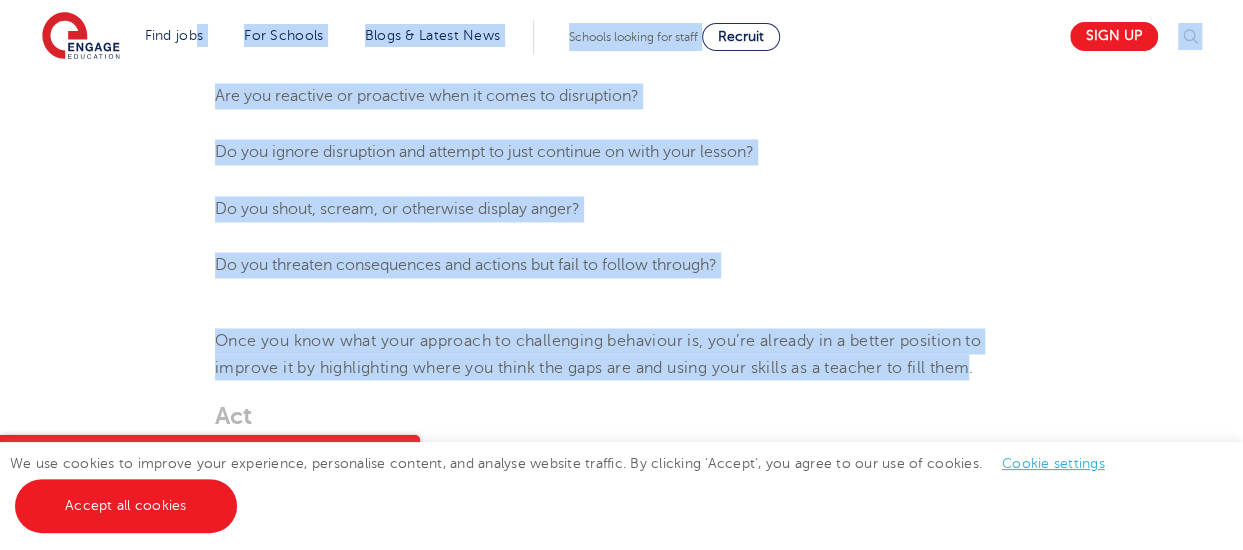 drag, startPoint x: 982, startPoint y: 366, endPoint x: 206, endPoint y: 73, distance: 829.4727 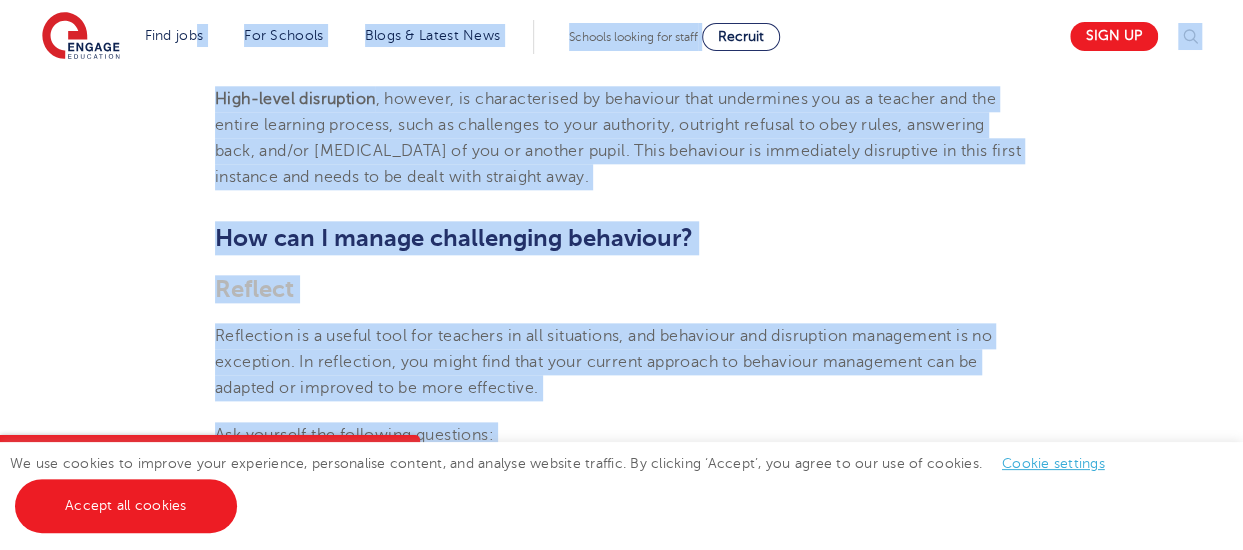 scroll, scrollTop: 1000, scrollLeft: 0, axis: vertical 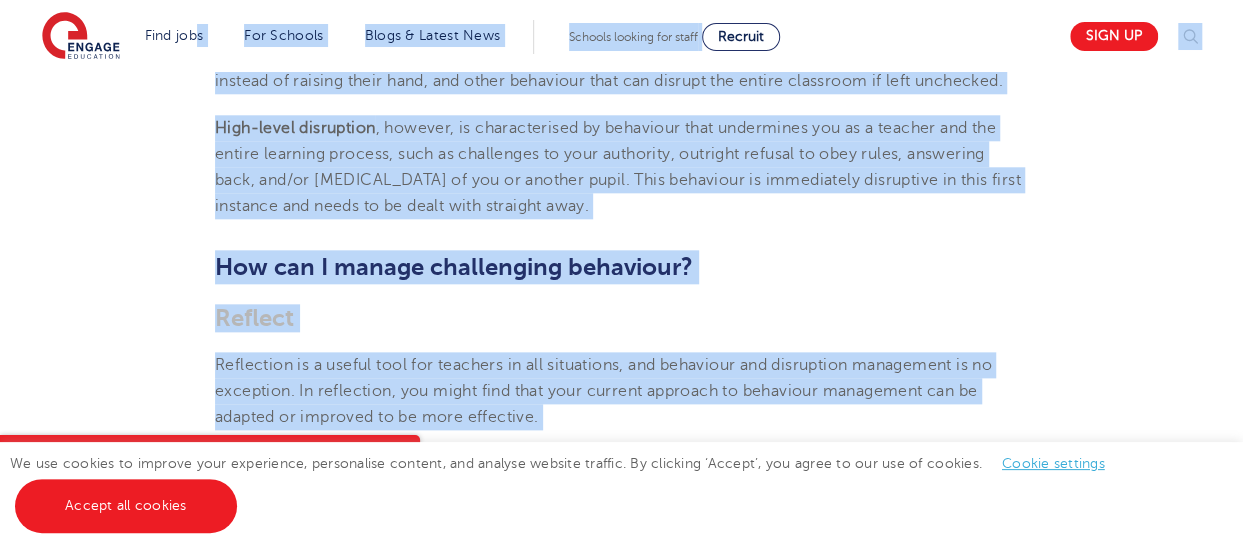 click on "High-level disruption , however, is characterised by behaviour that undermines you as a teacher and the entire learning process, such as challenges to your authority, outright refusal to obey rules, answering back, and/or [MEDICAL_DATA] of you or another pupil. This behaviour is immediately disruptive in this first instance and needs to be dealt with straight away." at bounding box center [621, 167] 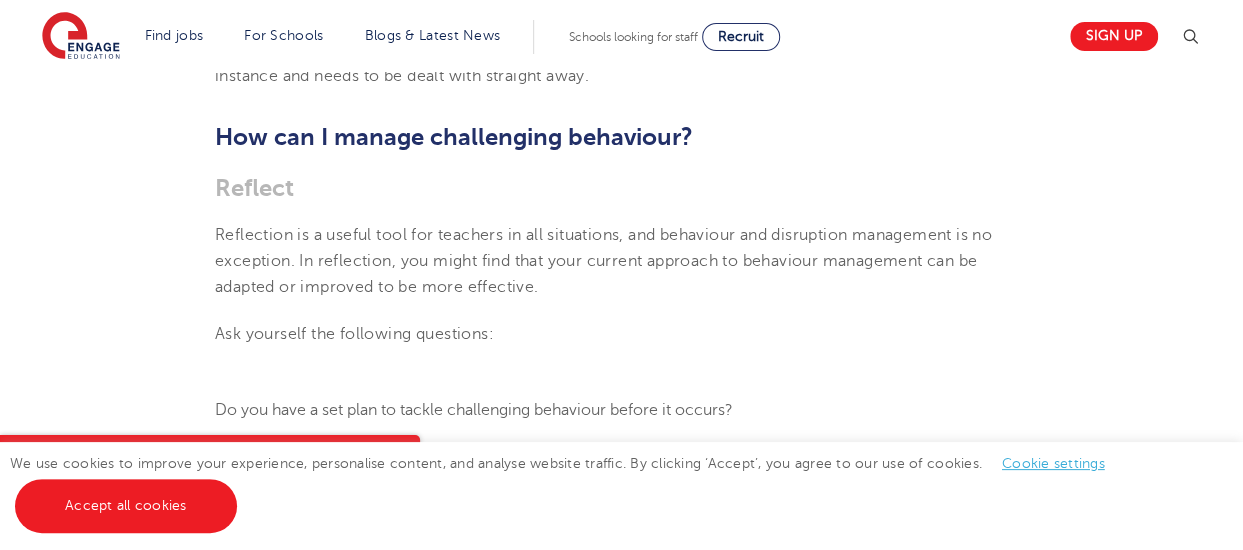 scroll, scrollTop: 1100, scrollLeft: 0, axis: vertical 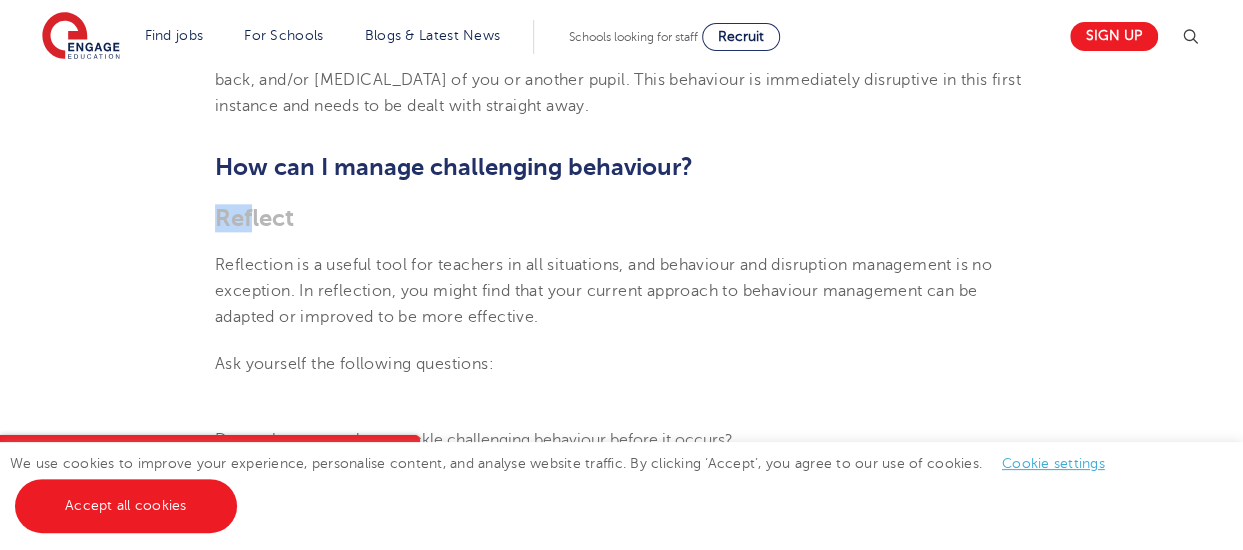 drag, startPoint x: 706, startPoint y: 164, endPoint x: 250, endPoint y: 231, distance: 460.89587 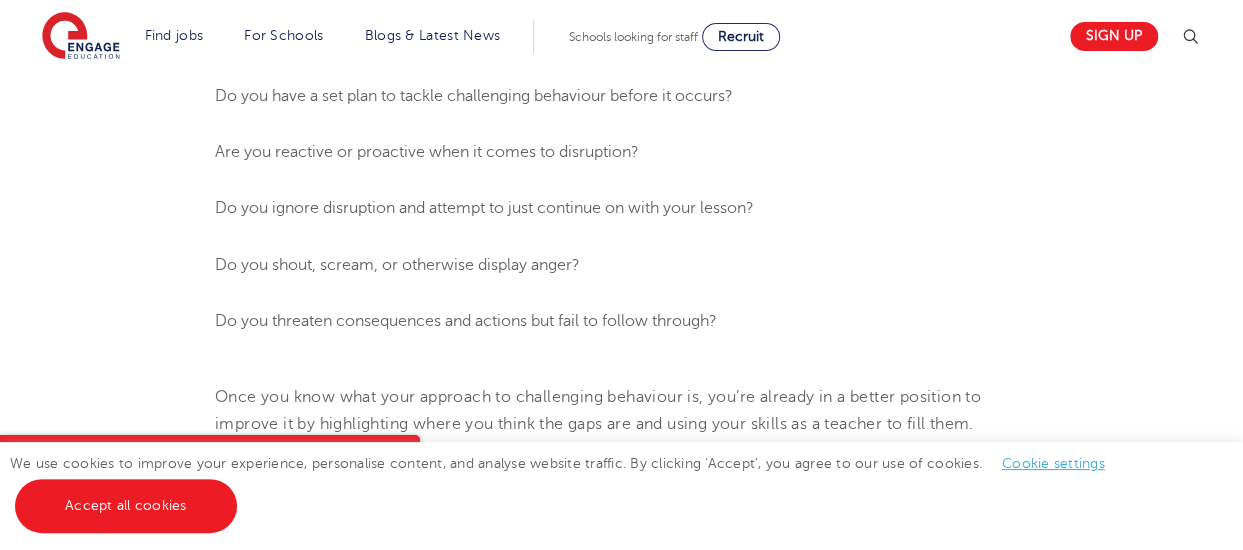 scroll, scrollTop: 1500, scrollLeft: 0, axis: vertical 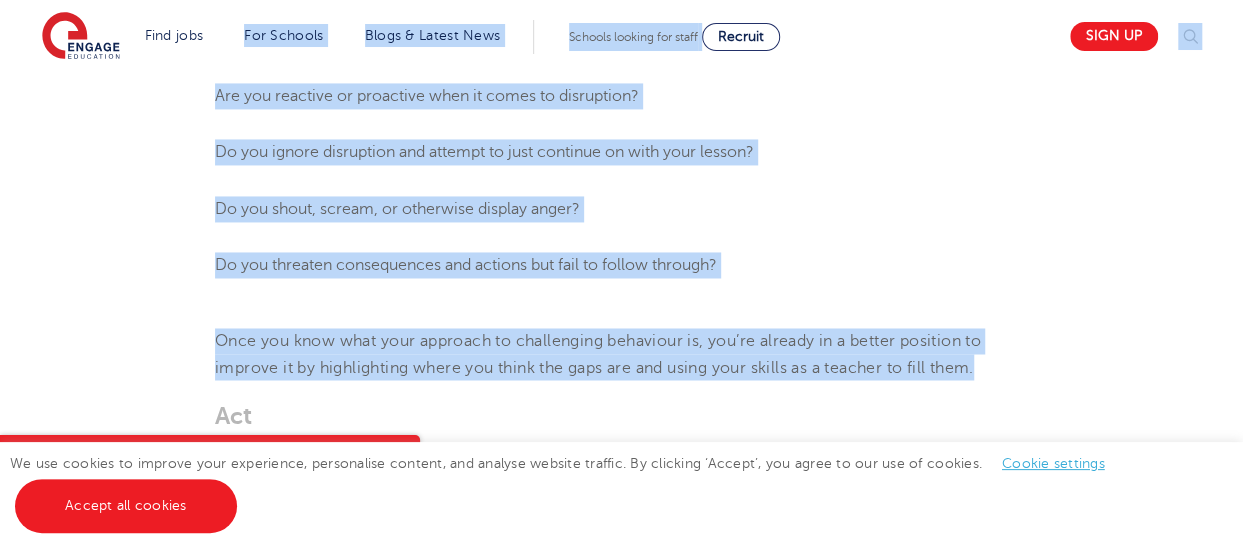 drag, startPoint x: 994, startPoint y: 359, endPoint x: 232, endPoint y: 52, distance: 821.51874 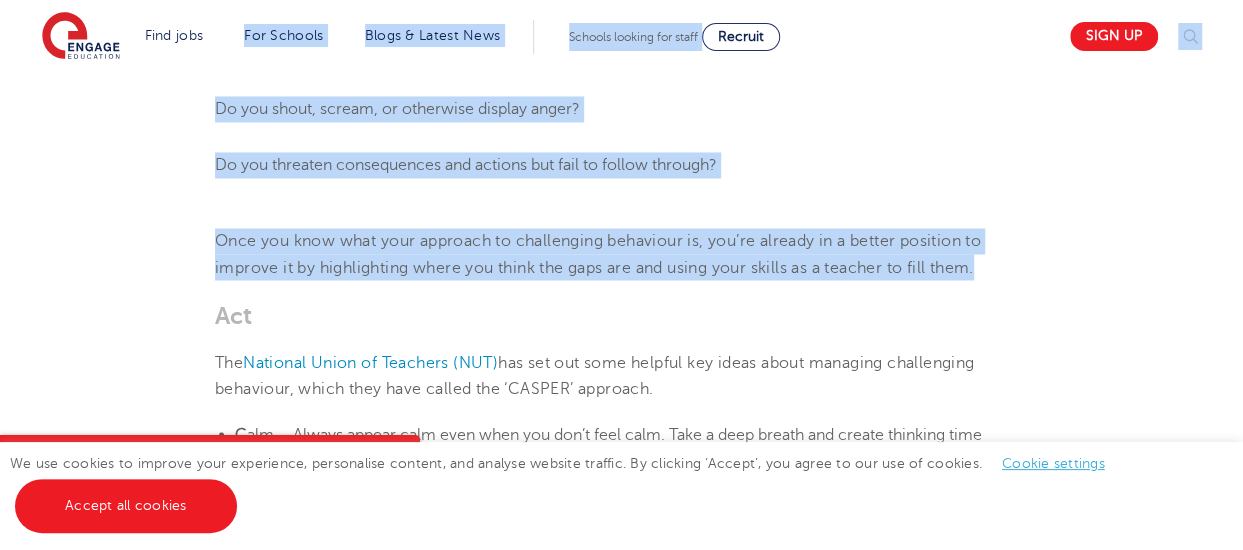 scroll, scrollTop: 1700, scrollLeft: 0, axis: vertical 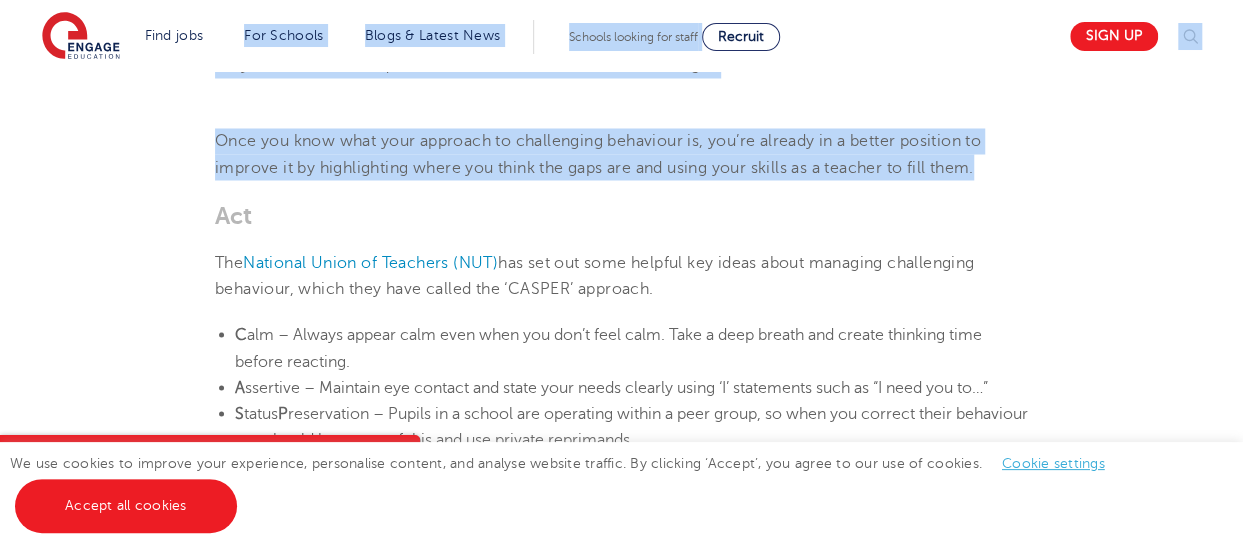copy on "All vacancies We have one of the UK's largest database. and with hundreds of jobs added everyday. you'll be sure to find your dream role.
All jobs
Jobs by subject
Primary school roles
Secondary school roles
Support staff roles
Jobs in SEND
Non-classroom jobs
Teaching Assistant Apprenticeship
Looking to teach in the [GEOGRAPHIC_DATA]? We've supported teachers from all over the world to relocate to the [GEOGRAPHIC_DATA] to teach - no matter where you're based, we'd be delighted to help you on your journey too.
Where are you relocating from?
iday for teachers
Search by location Our reach is extensive providing you with the top roles across all of the [GEOGRAPHIC_DATA]
Teaching jobs in [GEOGRAPHIC_DATA]
Teaching jobs in [GEOGRAPHIC_DATA] and Hove
Teaching jobs in [GEOGRAPHIC_DATA]
Teaching jobs in [GEOGRAPHIC_DATA]
Teaching jobs in [GEOGRAPHIC_DATA]
Teaching jobs in [GEOGRAPHIC_DATA]
Teaching jobs in [GEOGRAPHIC_DATA]
Teaching jobs in [GEOGRAPHIC_DATA]
Teaching Jobs in [GEOGRAPHIC_DATA]
Teaching jobs in [GEOGRAPHIC_DATA]
Teaching jobs in [GEOGRAPHIC_DATA]
Teaching jobs in [GEOGRAPHIC_DATA]
Teaching jobs ..." 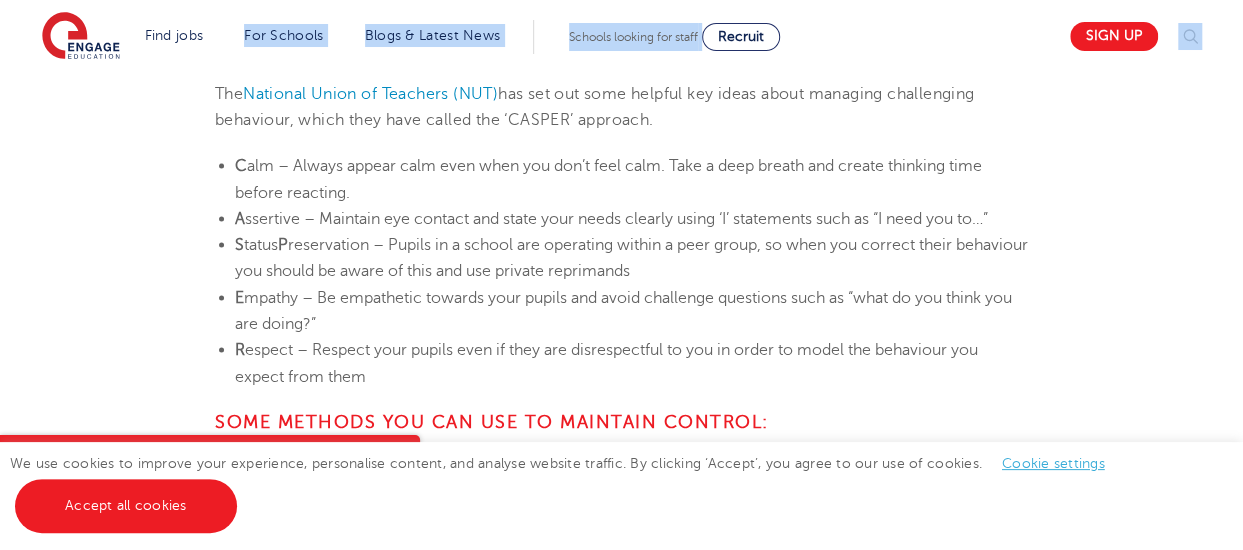 scroll, scrollTop: 1900, scrollLeft: 0, axis: vertical 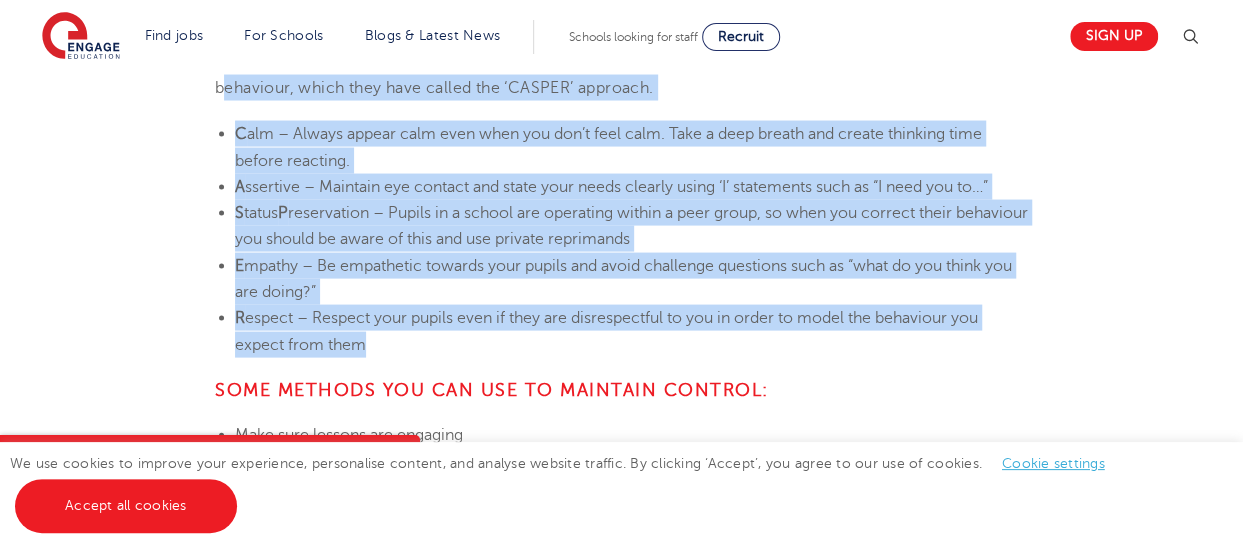 drag, startPoint x: 384, startPoint y: 343, endPoint x: 210, endPoint y: 89, distance: 307.8831 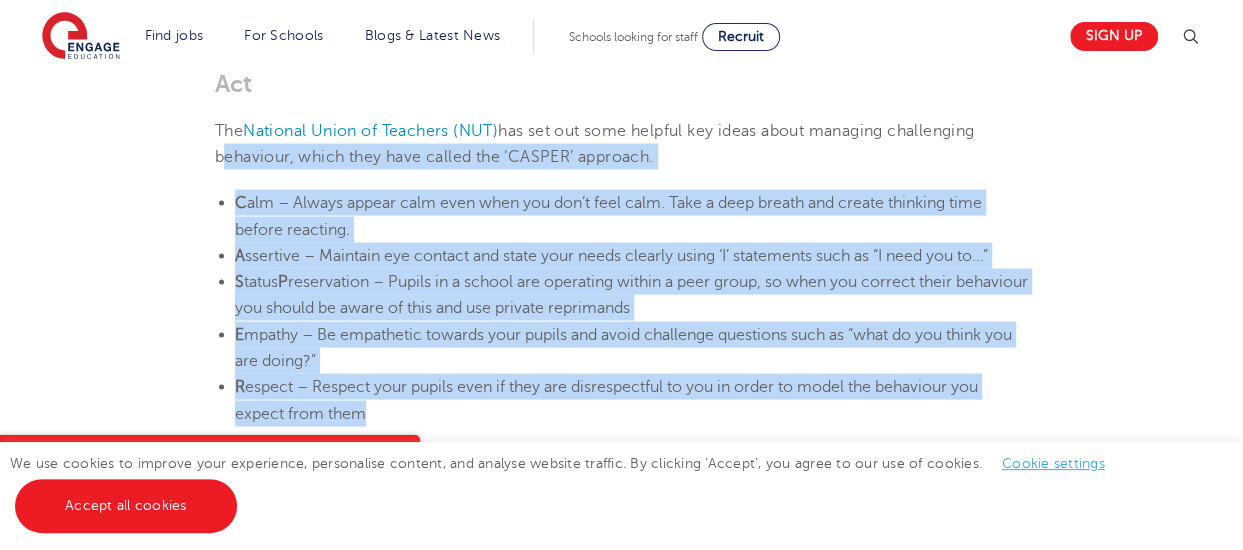 scroll, scrollTop: 1800, scrollLeft: 0, axis: vertical 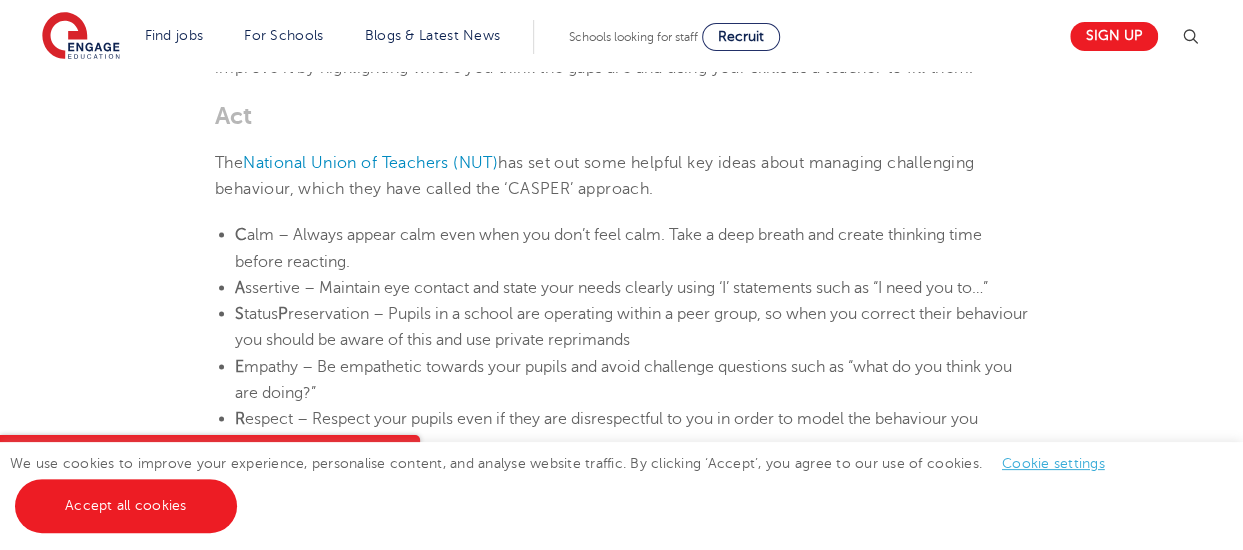 click on "The  National Union of Teachers ([PERSON_NAME])  has set out some helpful key ideas about managing challenging behaviour, which they have called the ‘CASPER’ approach." at bounding box center [621, 175] 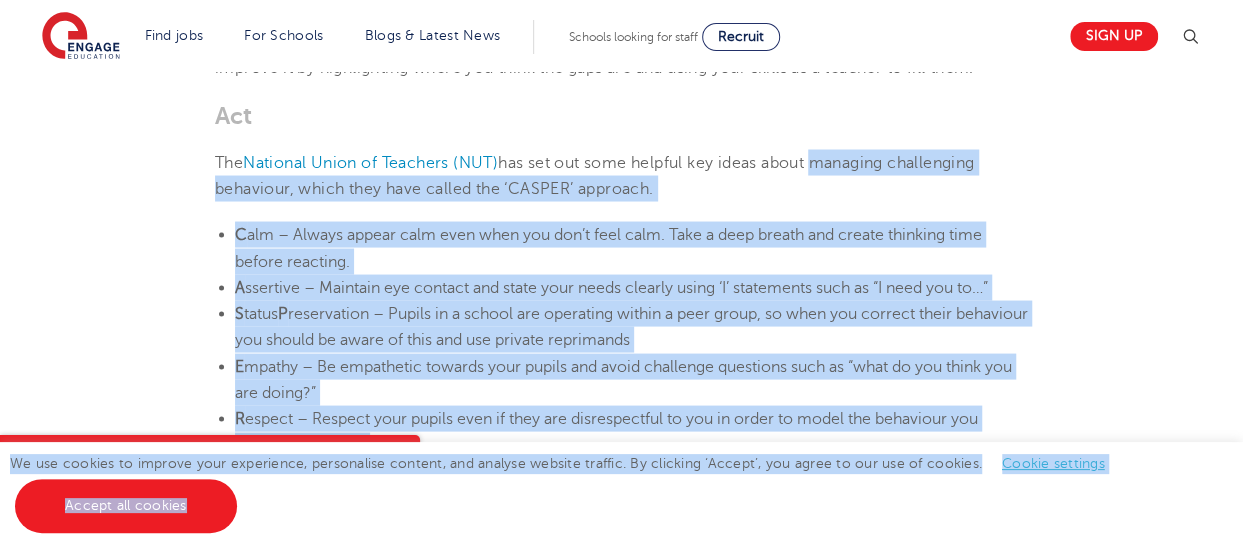 drag, startPoint x: 825, startPoint y: 157, endPoint x: 893, endPoint y: 490, distance: 339.87204 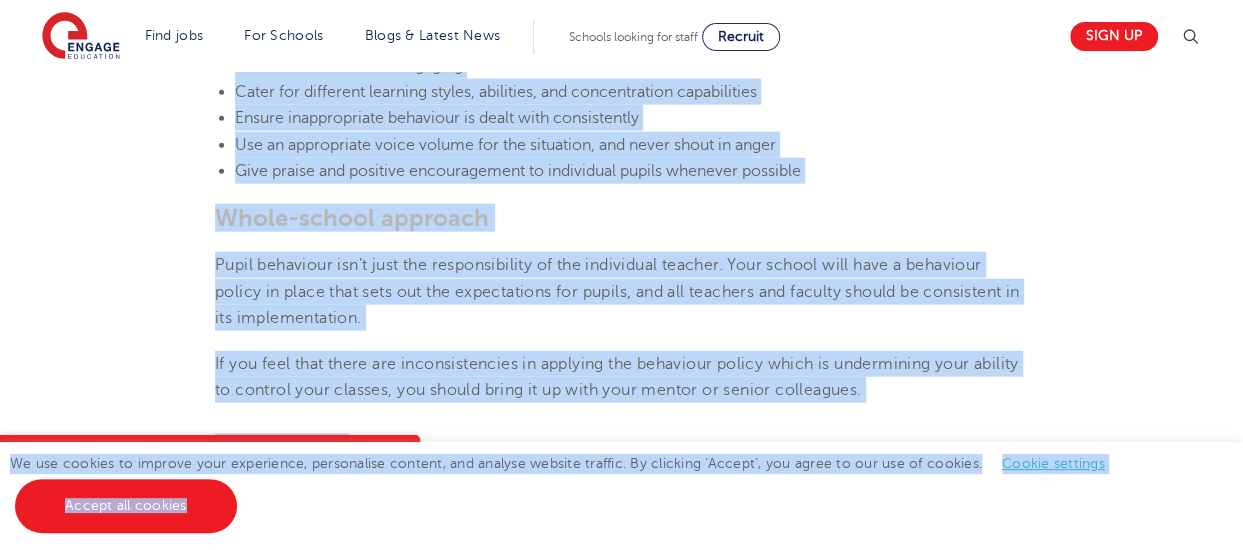 scroll, scrollTop: 2300, scrollLeft: 0, axis: vertical 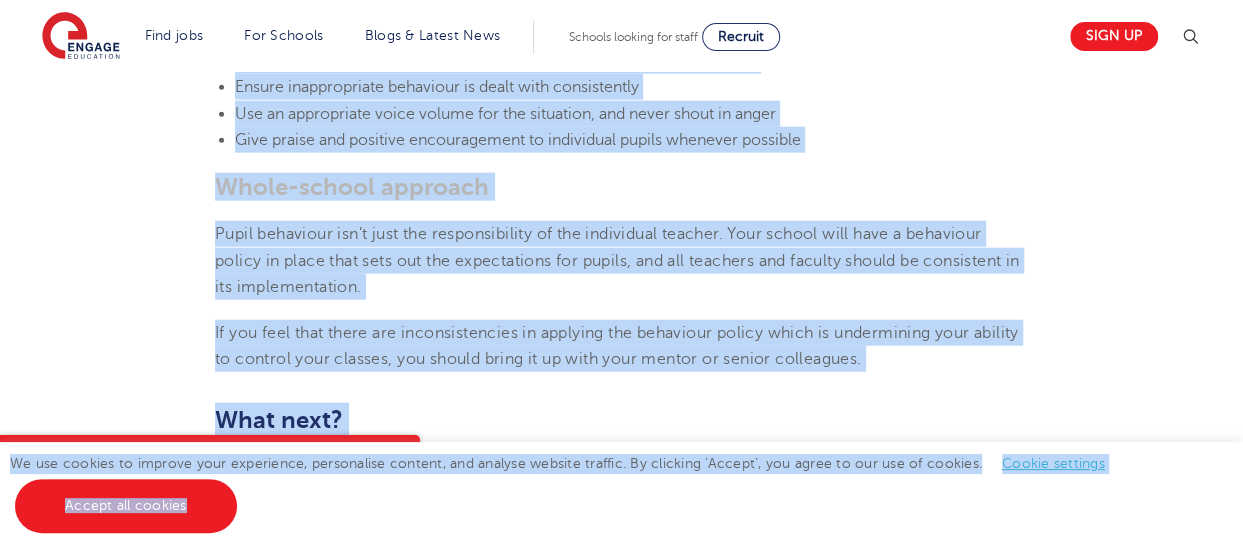 click on "[DATE] Managing Challenging Behaviour In The Classroom: The Most Effective Approaches It is important to manage challenging behaviour in your classroom – or to get out ahead of it with preventative methods where possible – as disruptions can severely damage pupil learning for the whole class, and leads to frustration and stress for you if they take hold. However, some teachers can find themselves at a loss when faced with challenging pupils, so we’ve compiled a few tips and resources to help you on your way to getting on top of any challenging behaviour in your classroom. What is challenging behaviour? There are two broad kinds of classroom disruption, low-level disruption and high-level disruption. Low-level disruption  is characterised as unauthorised talking, moving around the classroom, calling out instead of raising their hand, and other behaviour that can disrupt the entire classroom if left unchecked. High-level disruption How can I manage challenging behaviour? Reflect Act The  C A S" at bounding box center (621, -258) 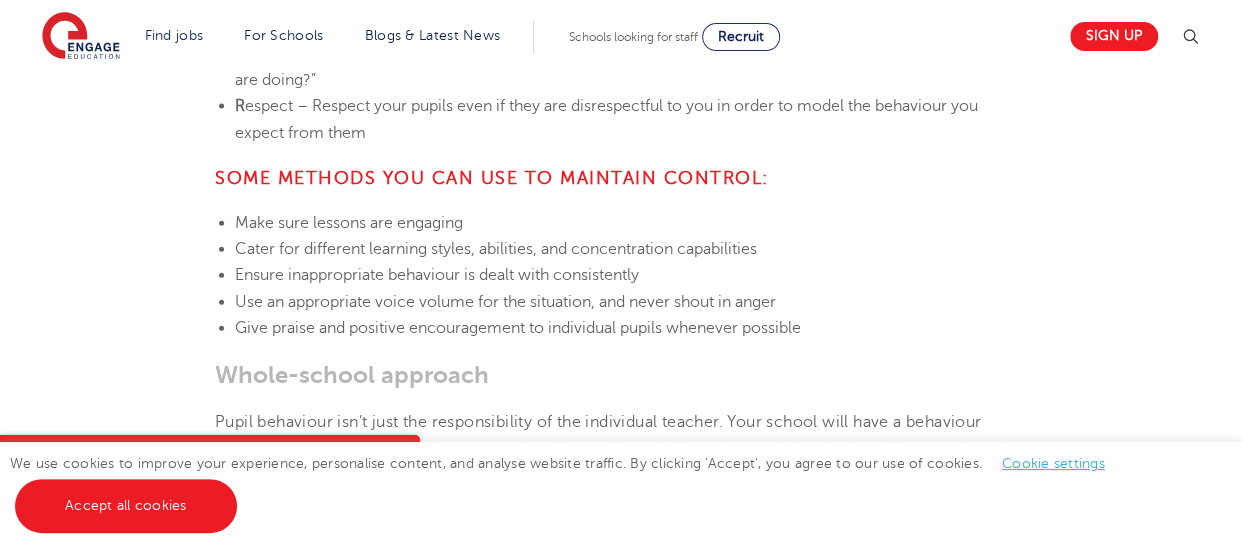 scroll, scrollTop: 2100, scrollLeft: 0, axis: vertical 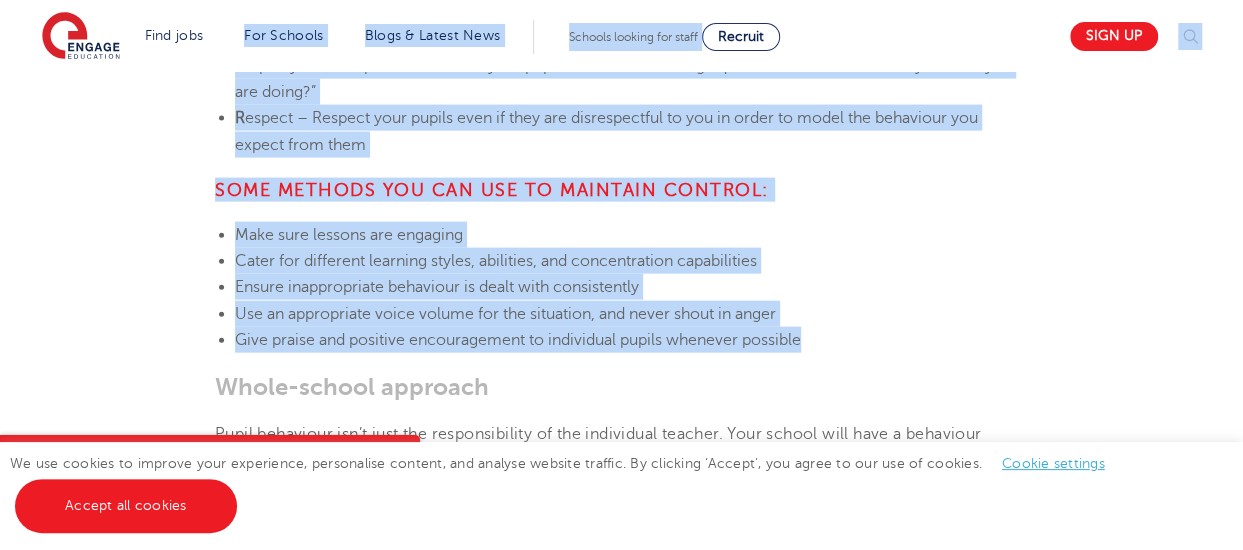 drag, startPoint x: 830, startPoint y: 336, endPoint x: 236, endPoint y: 49, distance: 659.7007 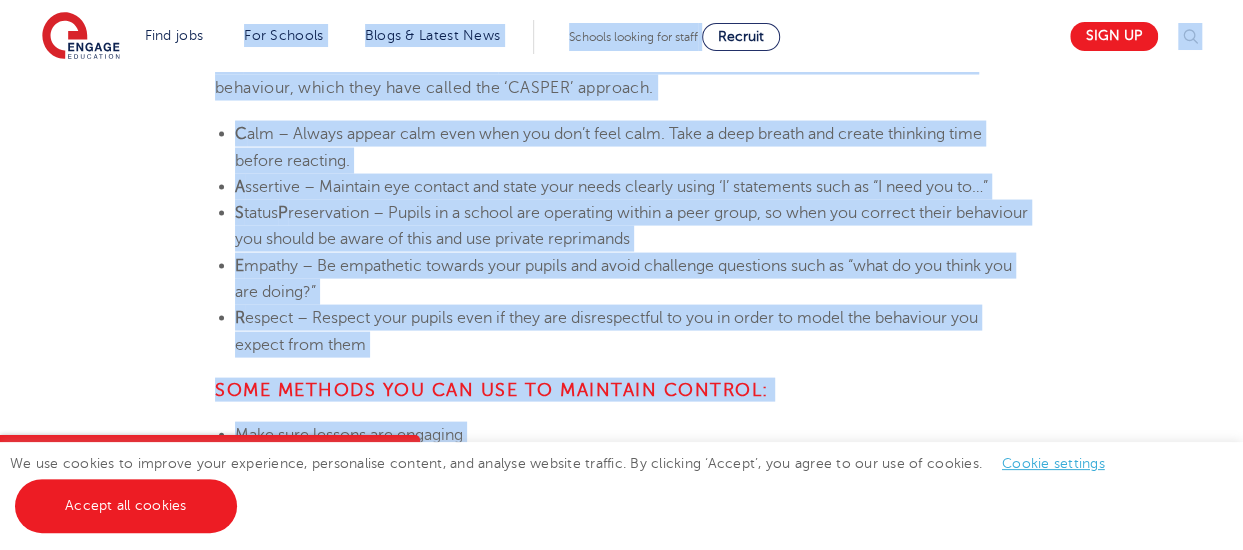 scroll, scrollTop: 1800, scrollLeft: 0, axis: vertical 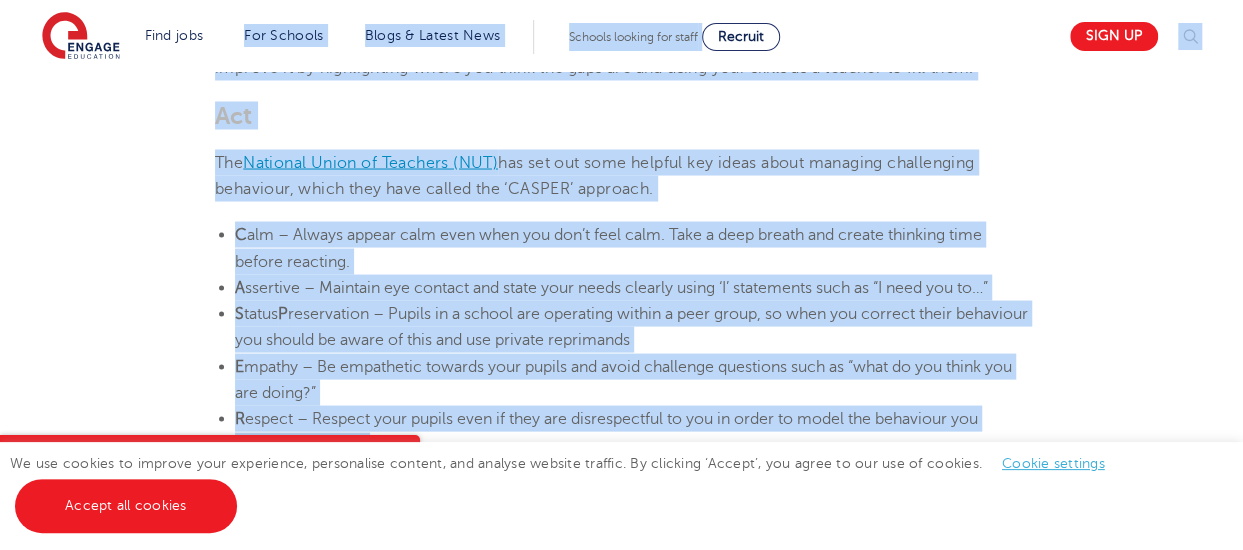 copy on "Lor Ipsumdo Sitametc adi elitsed Doeiusm tem inci utlabore, ETDO magnaaliqua en adm-veniamqui nostr, ex ullamco laboris nisialiquip exeacommo consequa du aute irurei’r volup.
Velites cillumf nul paria
Exce SINT occae
Cupi non-proidents culpa
Quio Deseruntmo Animides Laborumper
Unde Omnisistenatu Errorv Accusan dolo laudantiumt remaperiameaq ipsaquae abi inv veritat quasiarchit beataev dic explicab nemoen ipsamquiavo aspernat.
Auto fugitcon magnido eosrationes
nesc neq porroqu
Dolo a numquameius moditemporai magn
Quaeratetia & Minusso Nobiselige opt cumq ni impe quoplace fac pos ass repelle tem’au quibusd off - debitis rer nece saep evenietvolupt rep recusanda it earu hi ten sa delec.
Reiciend
Voluptatib
Maiores al
Perferendis & Doloribusa Repel min no exer ulla corpori, suscip, lab ALIq co consequ quidmaxim, moll-molestiae harumqui rerumfaci.
Expedita dist Namli-Tempore Cumso
Nobis eligendiop
CUM Nihilimpe
Min Quodmax Pla facerepo omnislore ipsumd sit ametconse adipisc eli..." 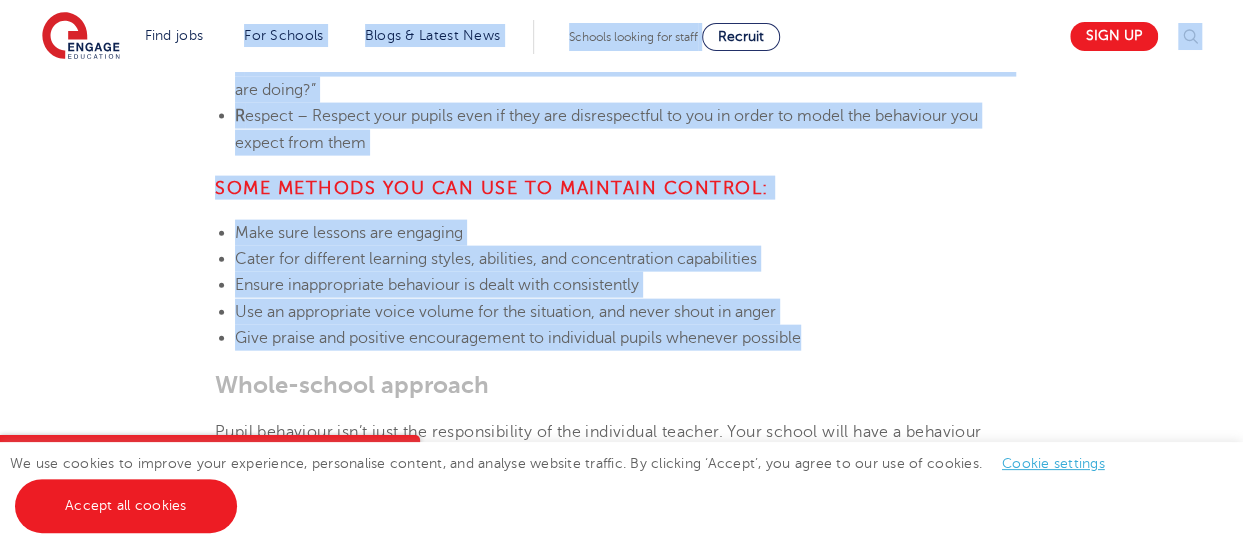 scroll, scrollTop: 2100, scrollLeft: 0, axis: vertical 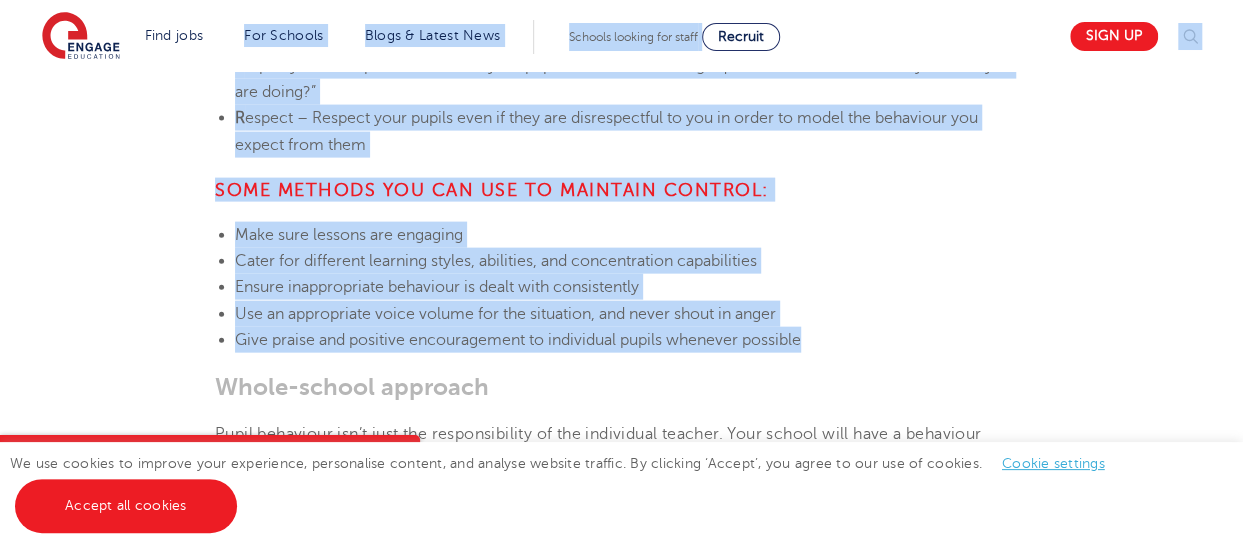 click on "[DATE] Managing Challenging Behaviour In The Classroom: The Most Effective Approaches It is important to manage challenging behaviour in your classroom – or to get out ahead of it with preventative methods where possible – as disruptions can severely damage pupil learning for the whole class, and leads to frustration and stress for you if they take hold. However, some teachers can find themselves at a loss when faced with challenging pupils, so we’ve compiled a few tips and resources to help you on your way to getting on top of any challenging behaviour in your classroom. What is challenging behaviour? There are two broad kinds of classroom disruption, low-level disruption and high-level disruption. Low-level disruption  is characterised as unauthorised talking, moving around the classroom, calling out instead of raising their hand, and other behaviour that can disrupt the entire classroom if left unchecked. High-level disruption How can I manage challenging behaviour? Reflect Act The  C A S" at bounding box center (621, -58) 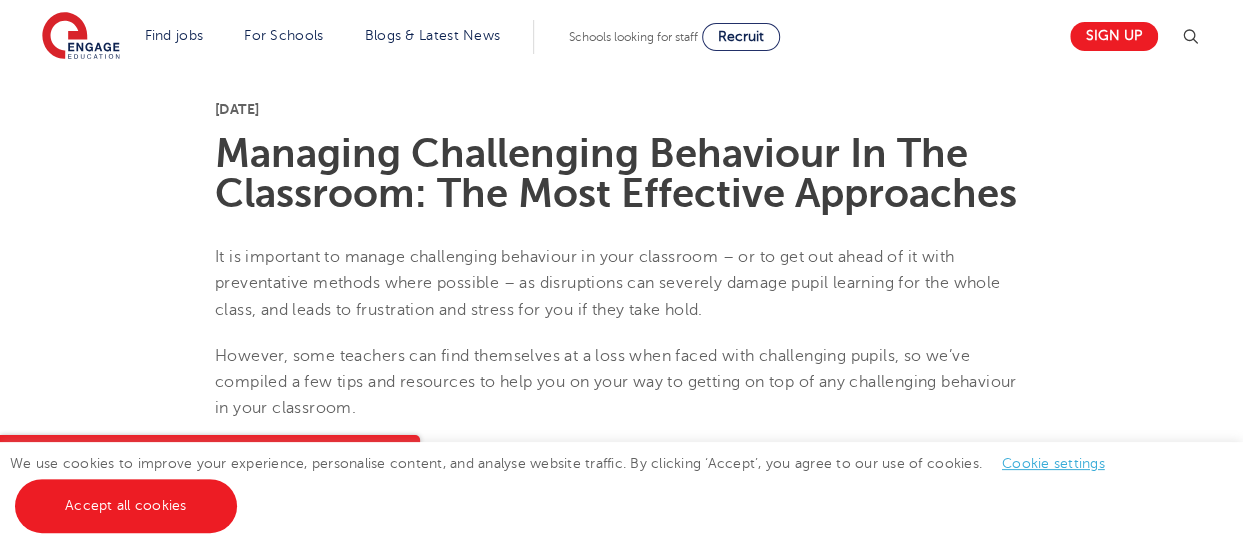 scroll, scrollTop: 590, scrollLeft: 0, axis: vertical 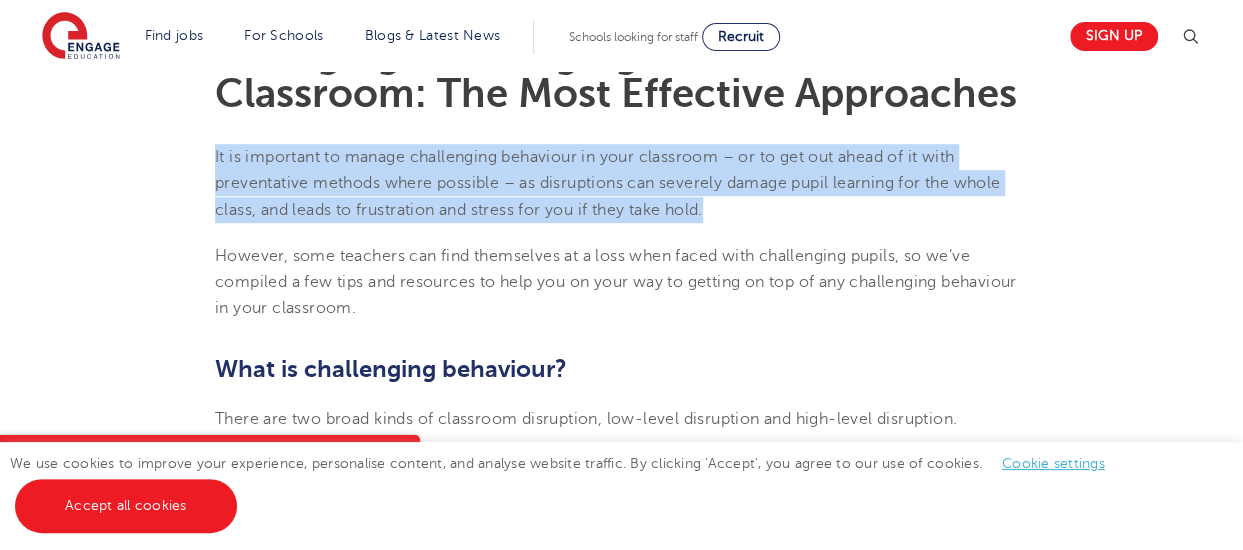 drag, startPoint x: 718, startPoint y: 201, endPoint x: 192, endPoint y: 159, distance: 527.67413 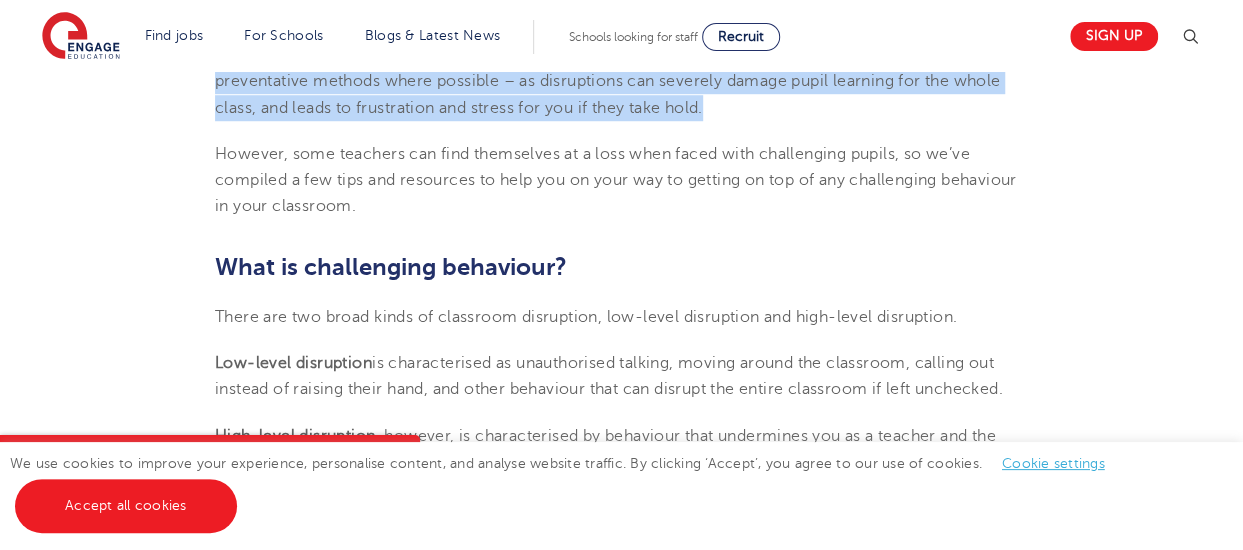 scroll, scrollTop: 590, scrollLeft: 0, axis: vertical 